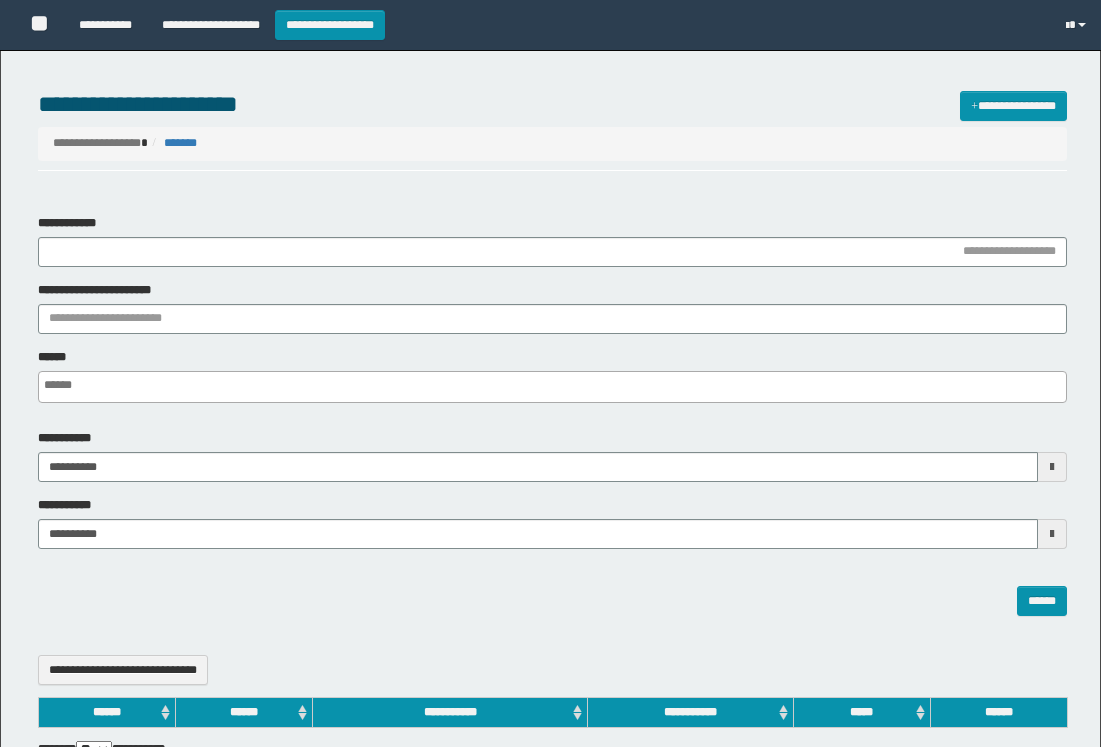 select 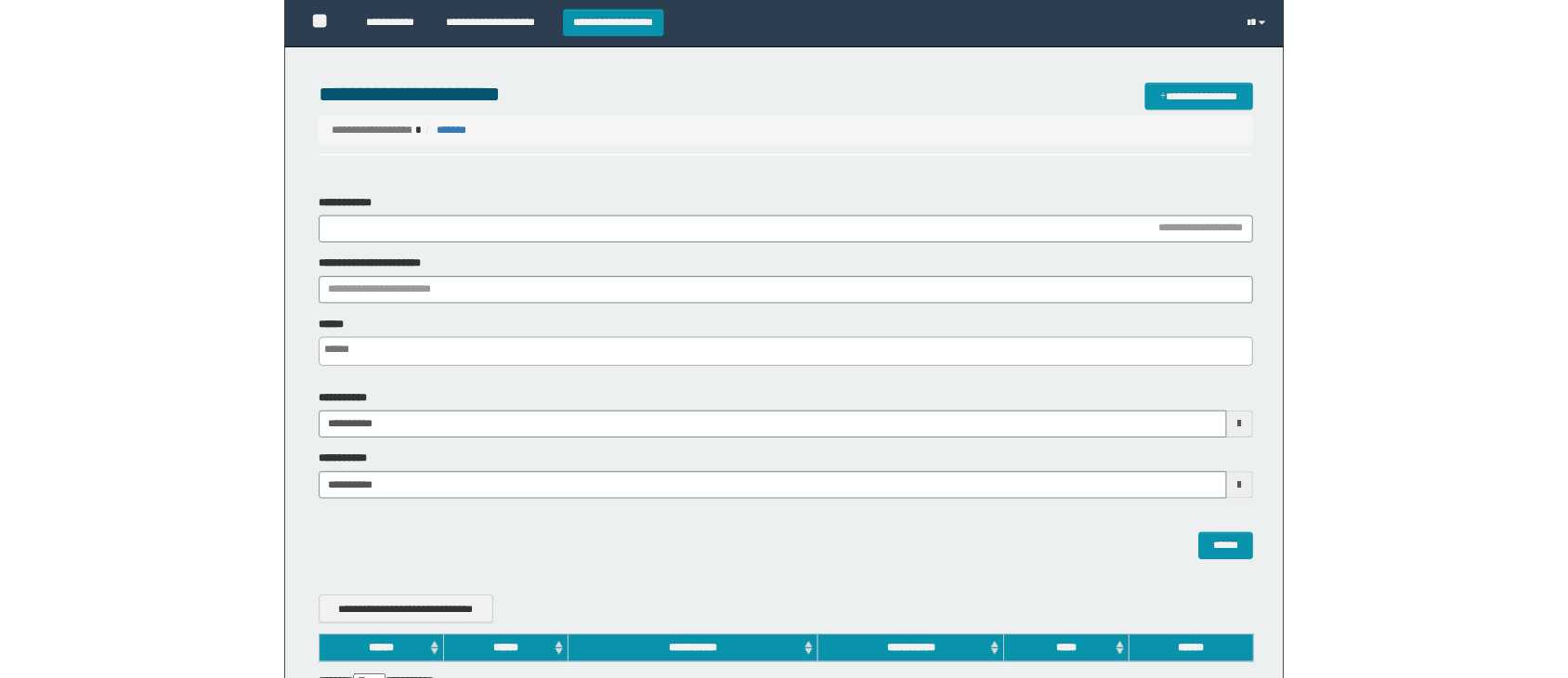 scroll, scrollTop: 0, scrollLeft: 0, axis: both 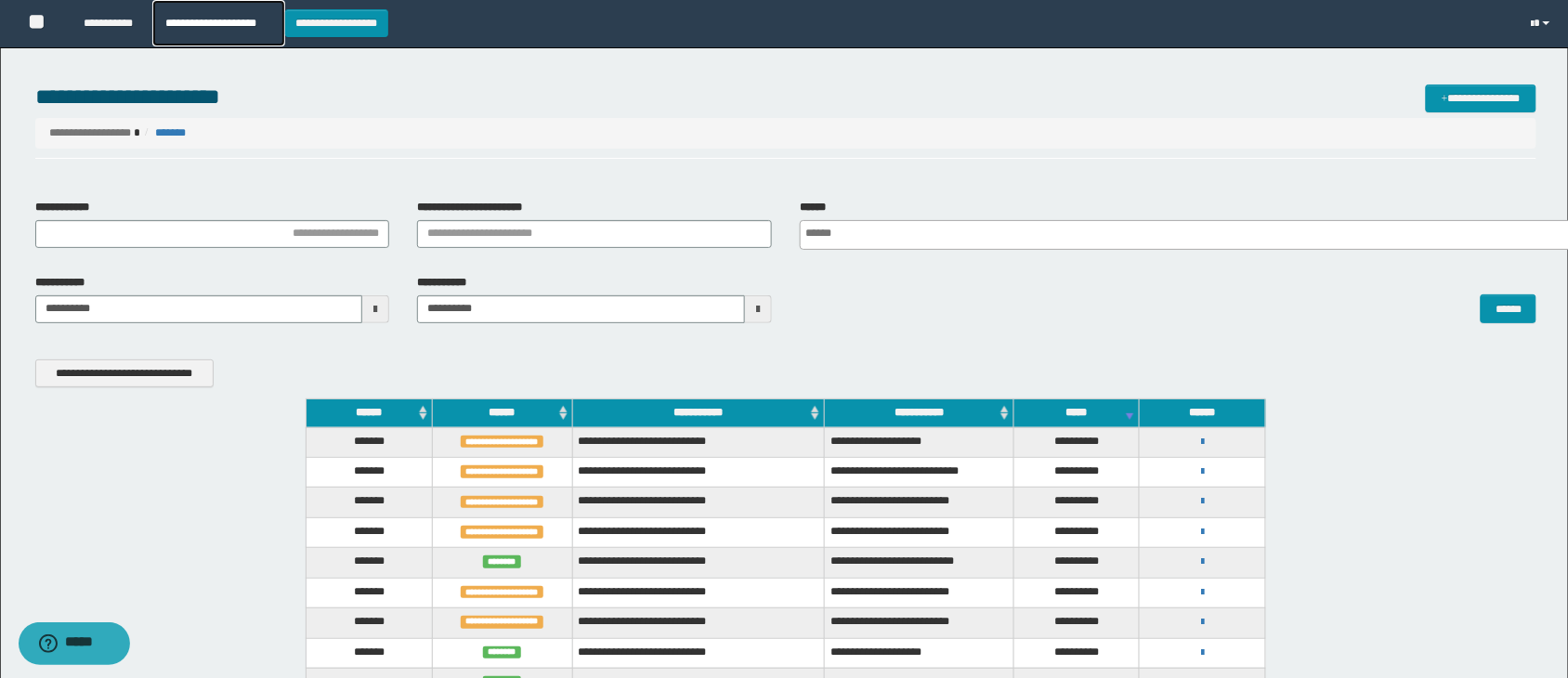 click on "**********" at bounding box center [218, 23] 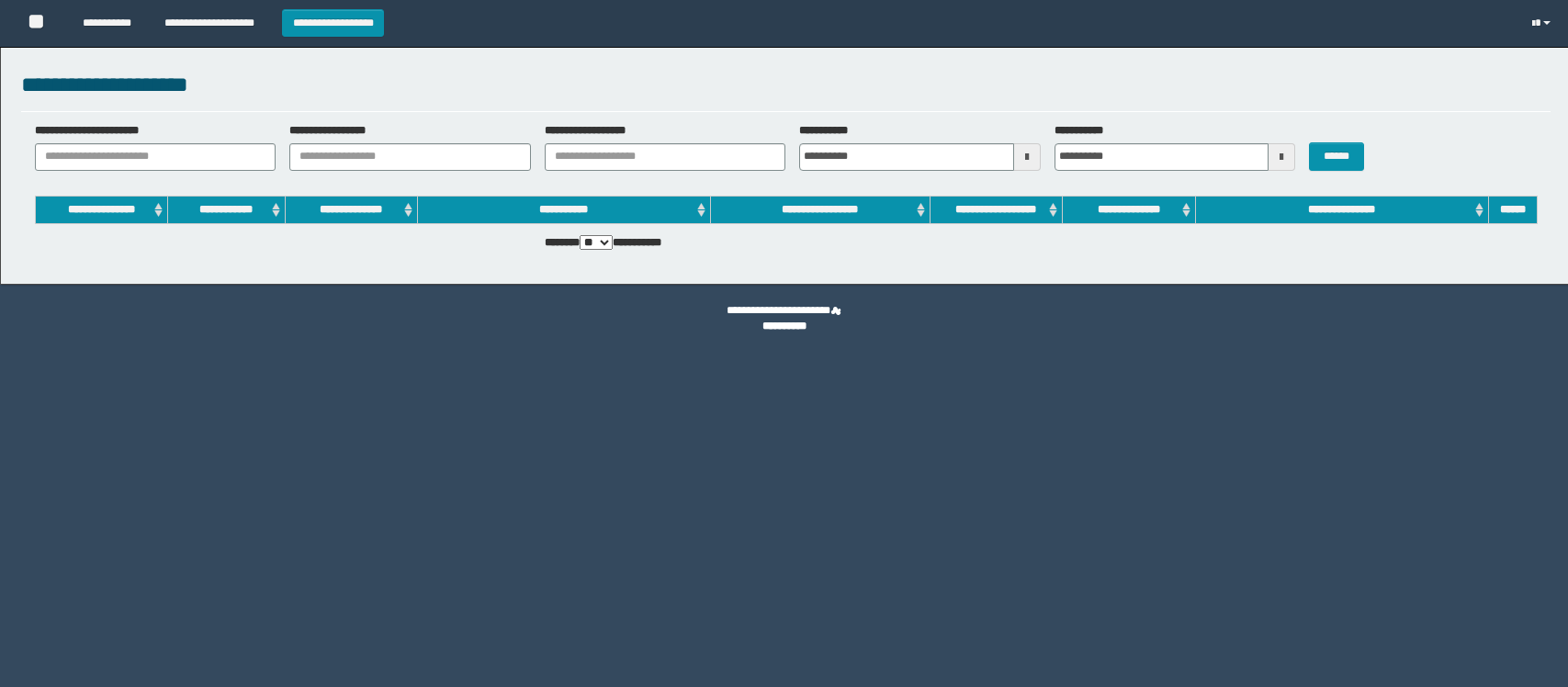 scroll, scrollTop: 0, scrollLeft: 0, axis: both 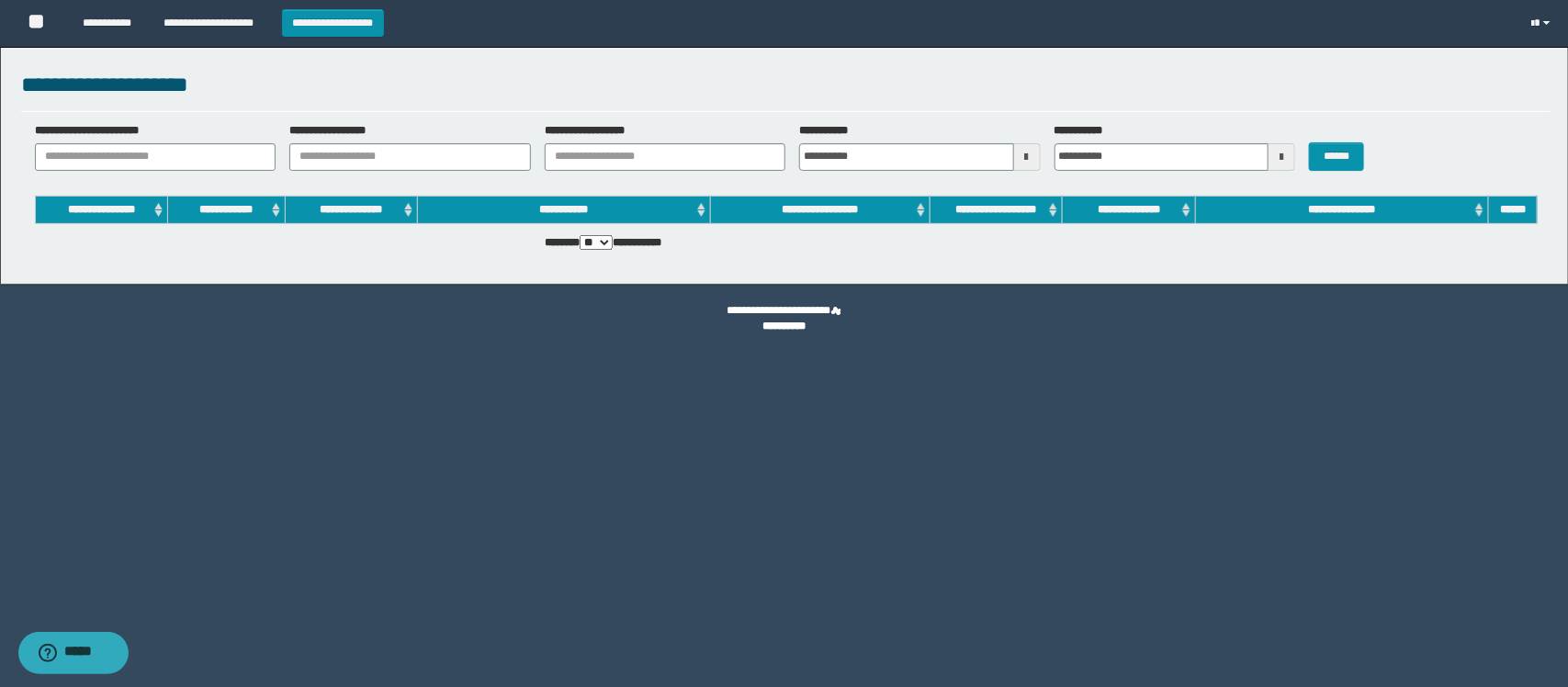 click on "**********" at bounding box center (149, 147) 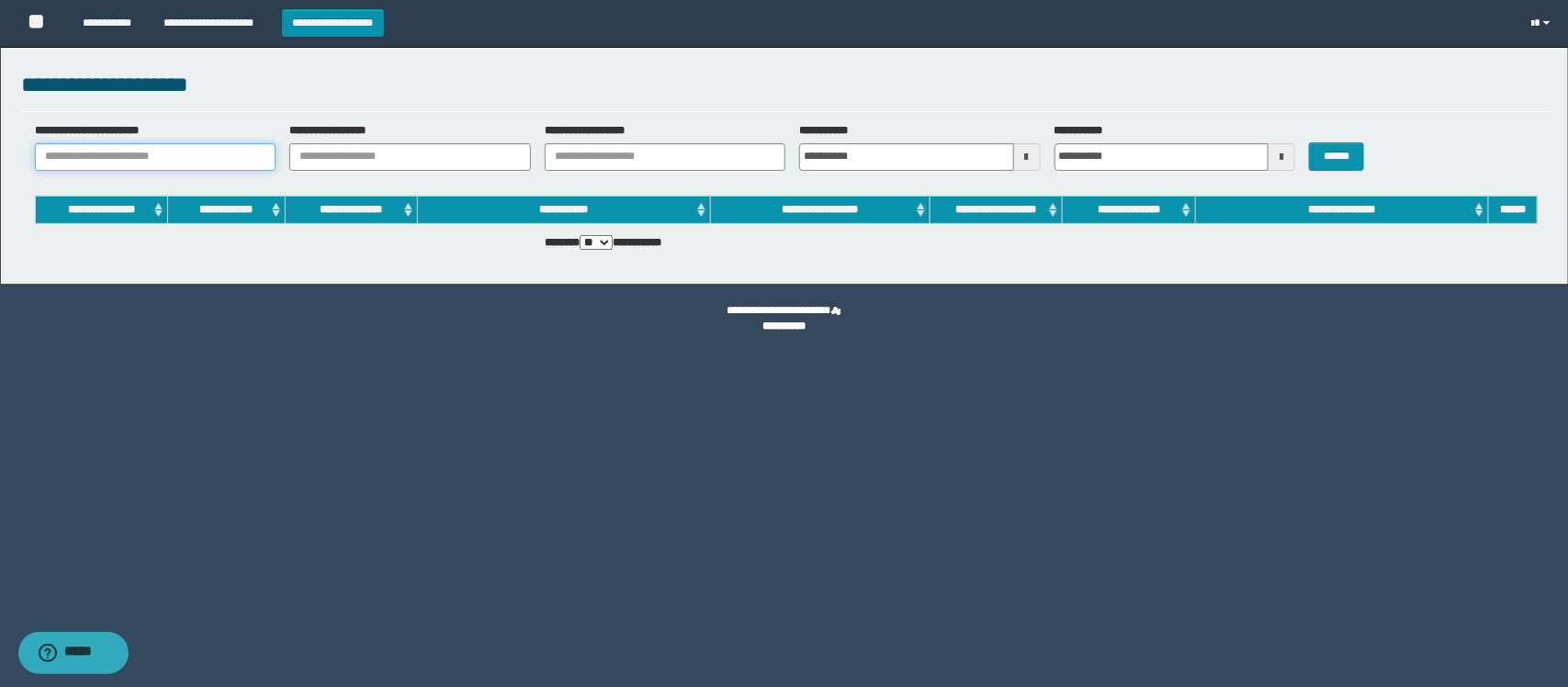 click on "**********" at bounding box center (155, 157) 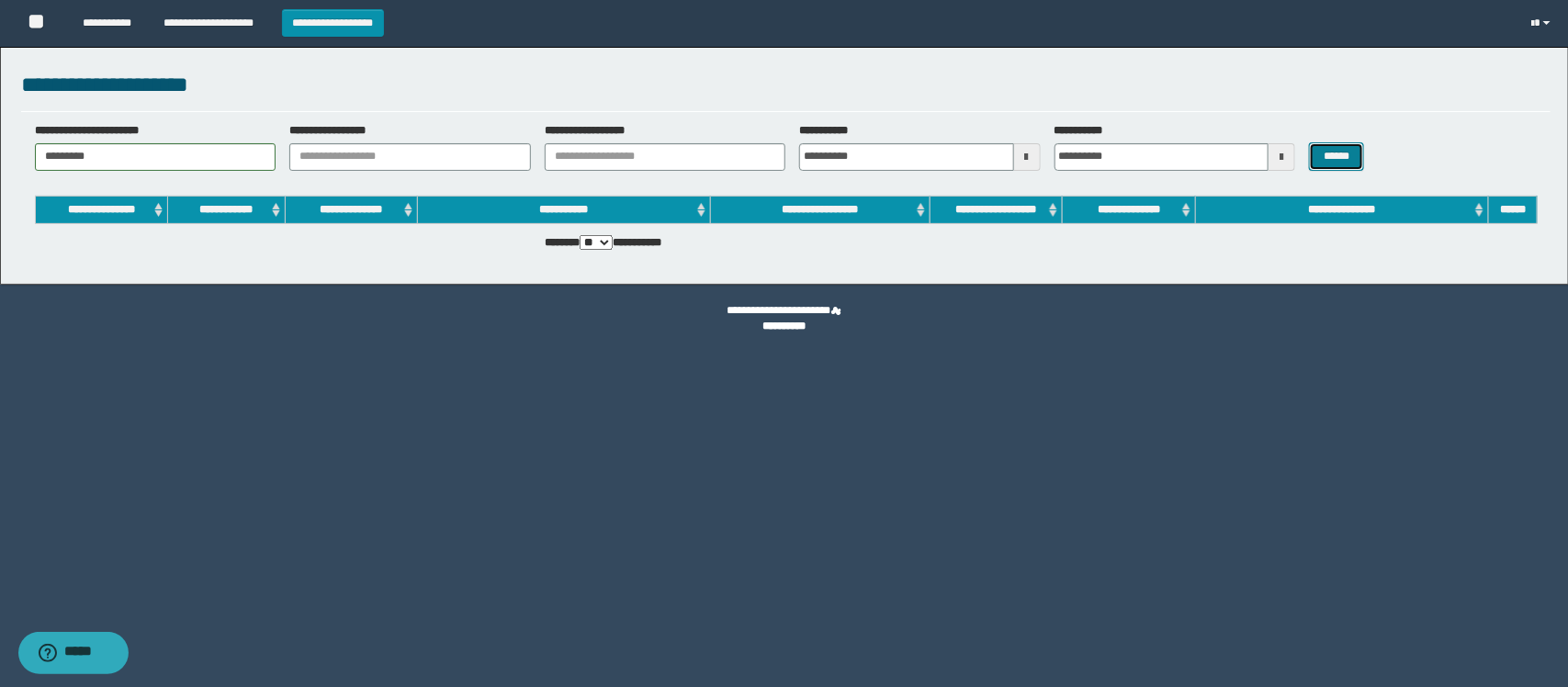 click on "******" at bounding box center [1337, 156] 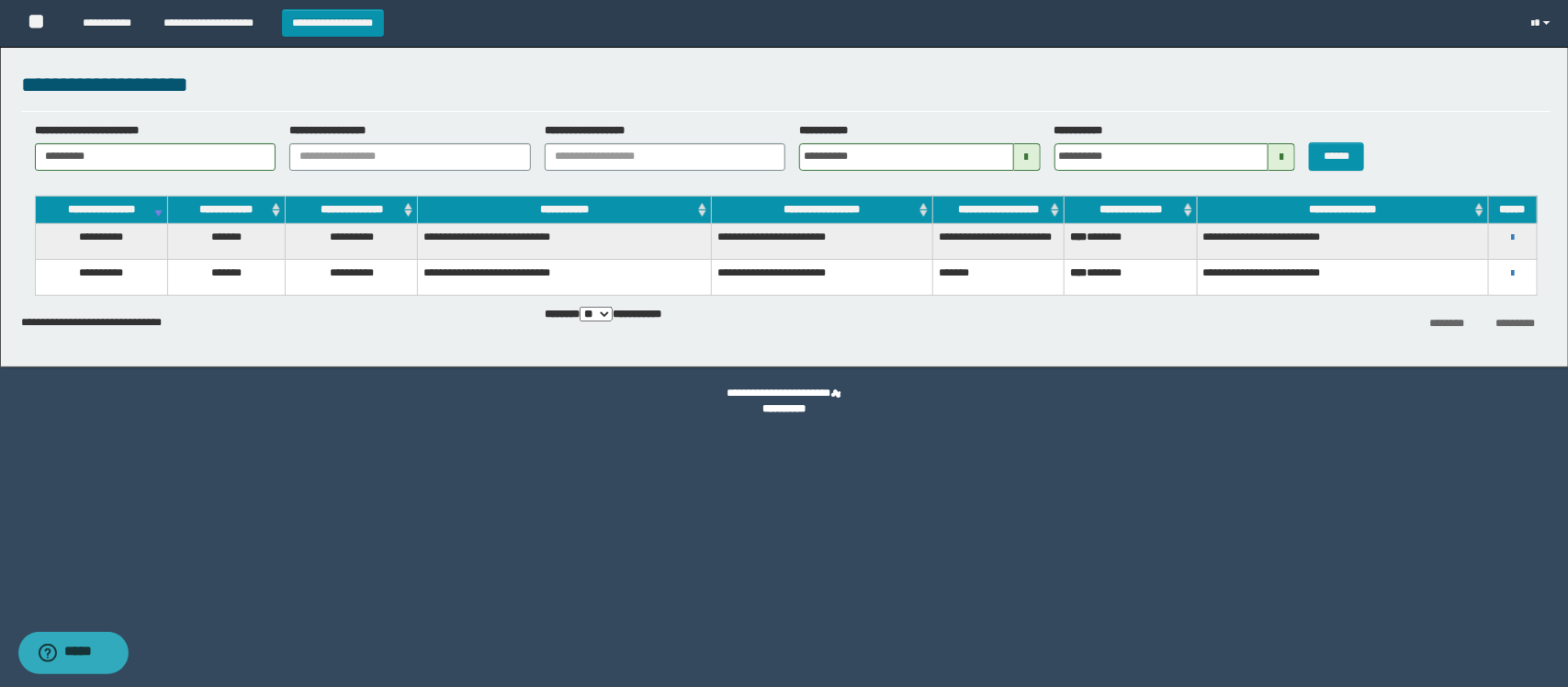 click on "**********" at bounding box center [1513, 237] 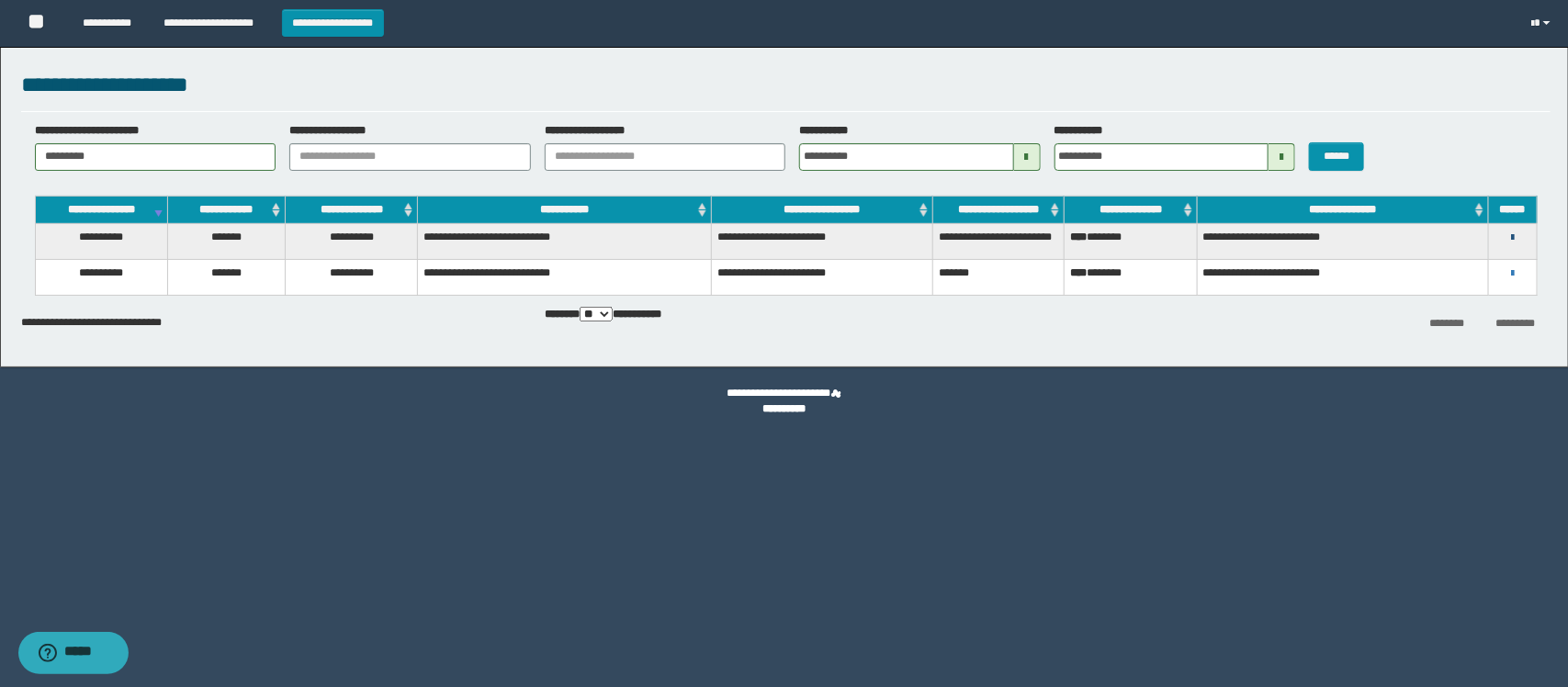 click at bounding box center [1512, 238] 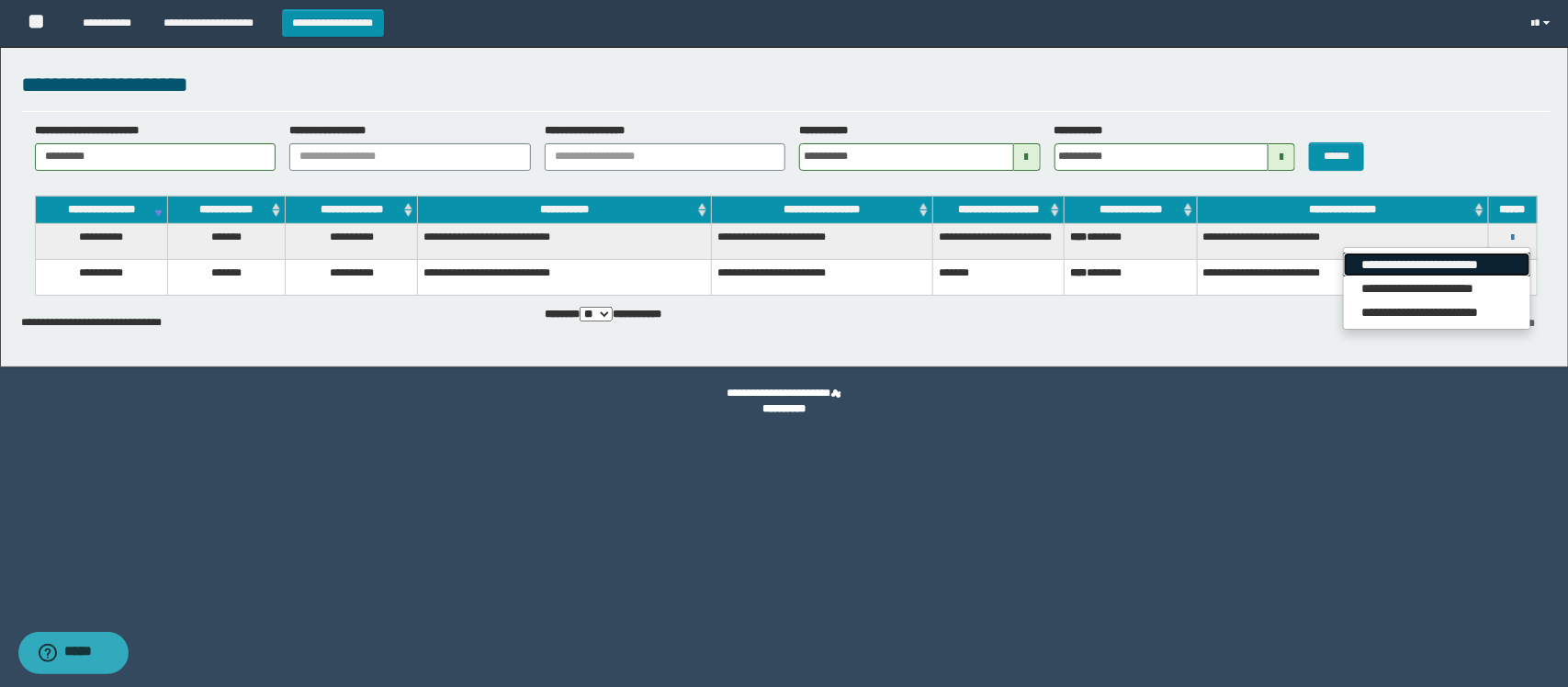click on "**********" at bounding box center [1437, 265] 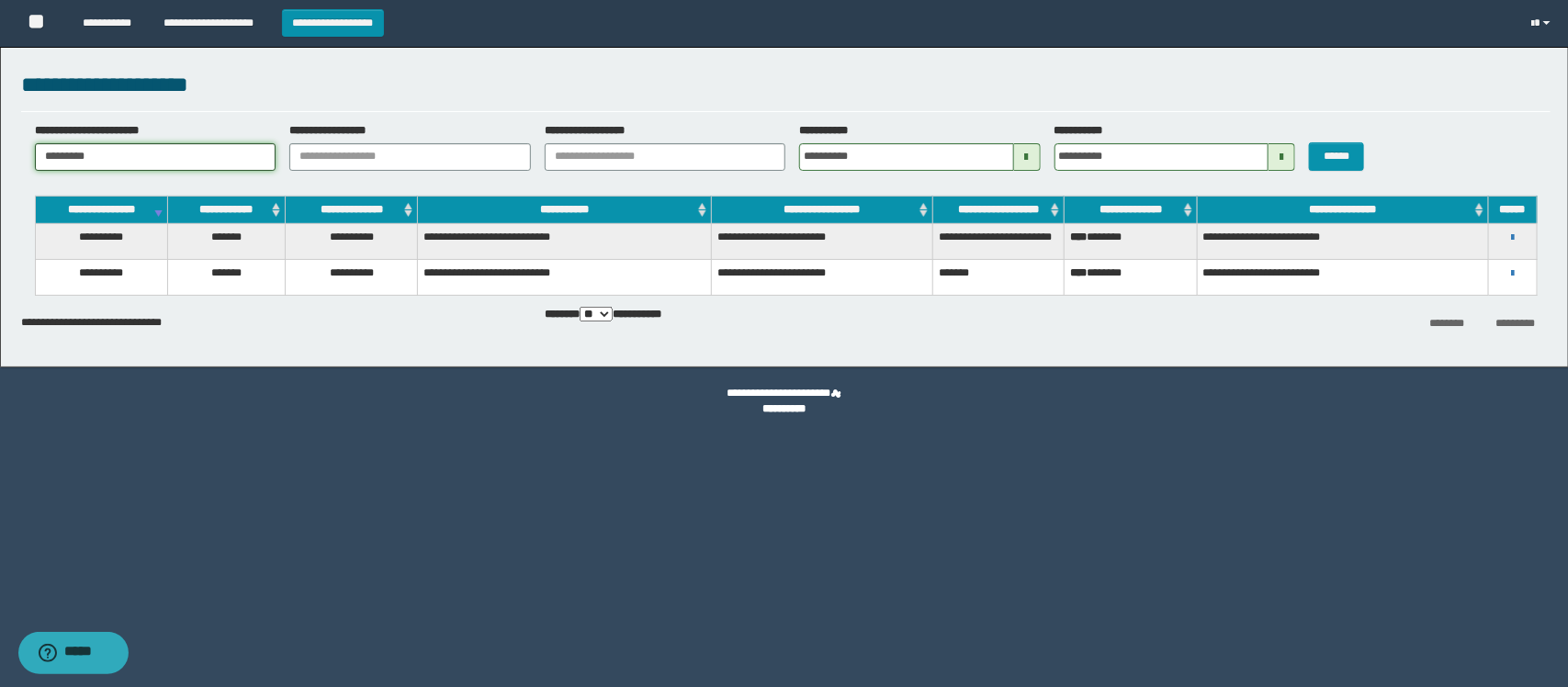 click on "********" at bounding box center [155, 157] 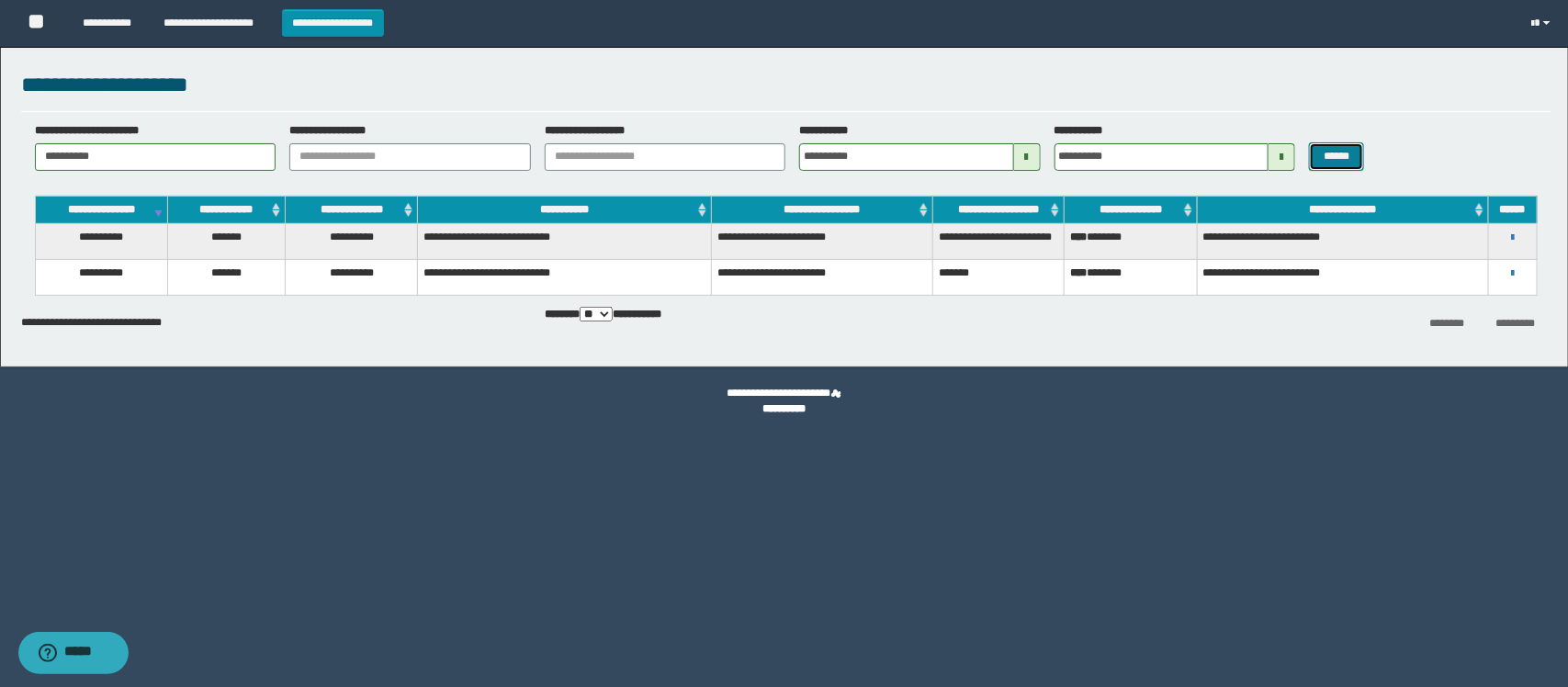 click on "******" at bounding box center [1337, 156] 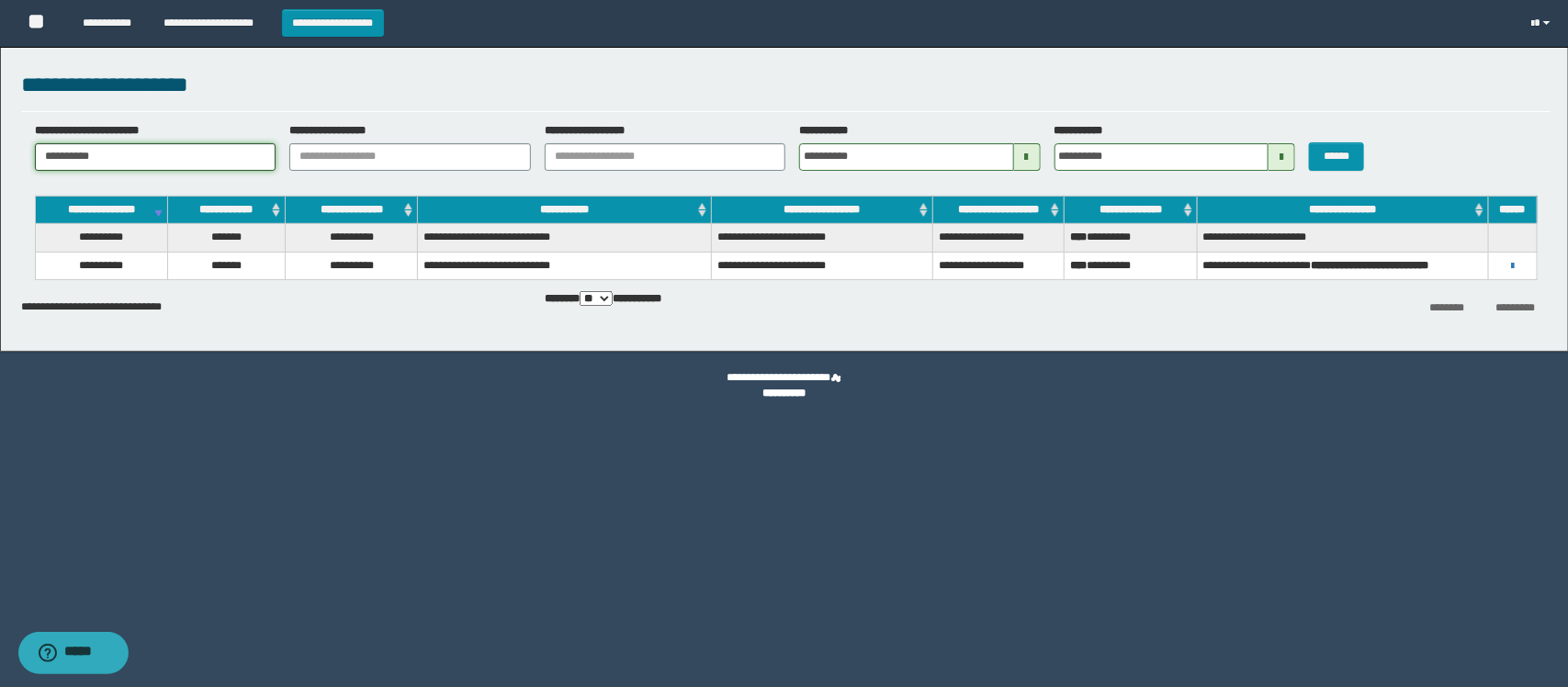 click on "**********" at bounding box center [155, 157] 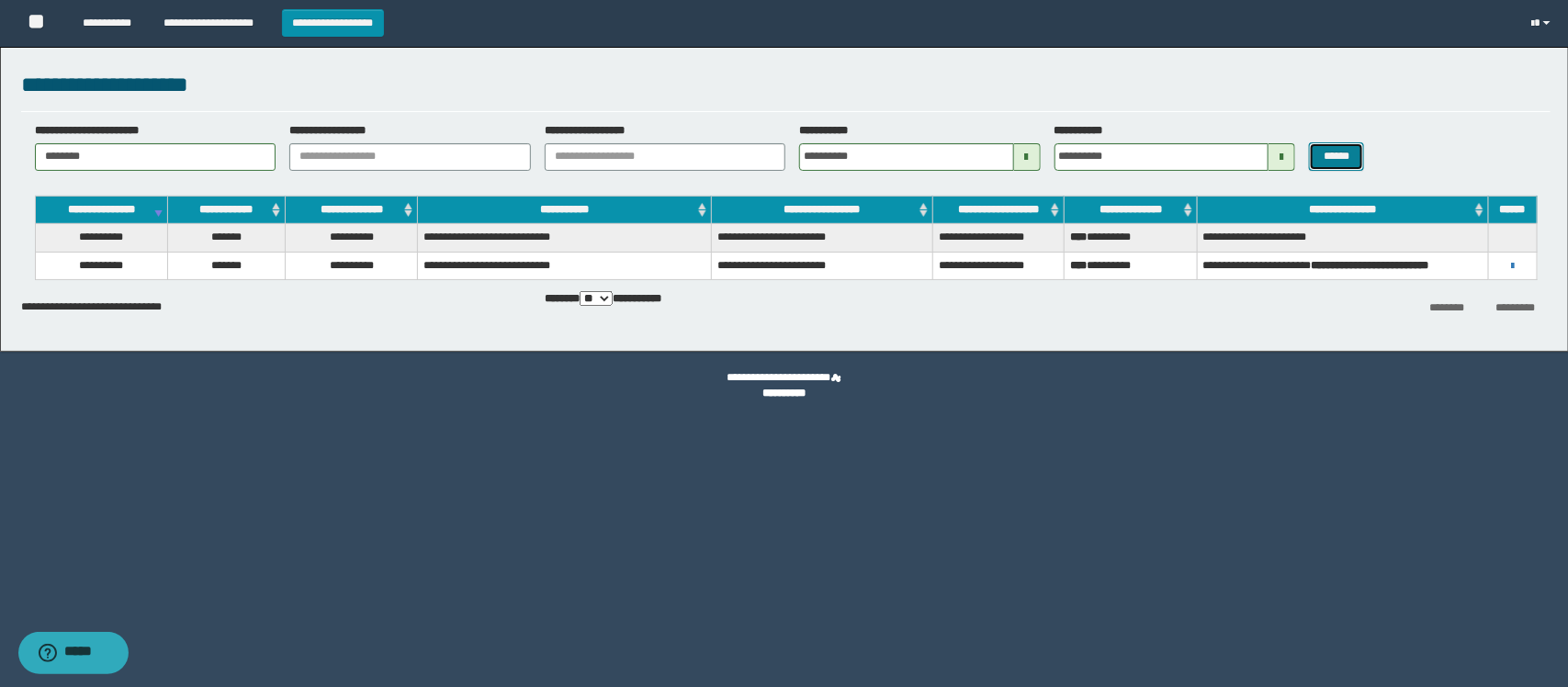 click on "******" at bounding box center (1337, 156) 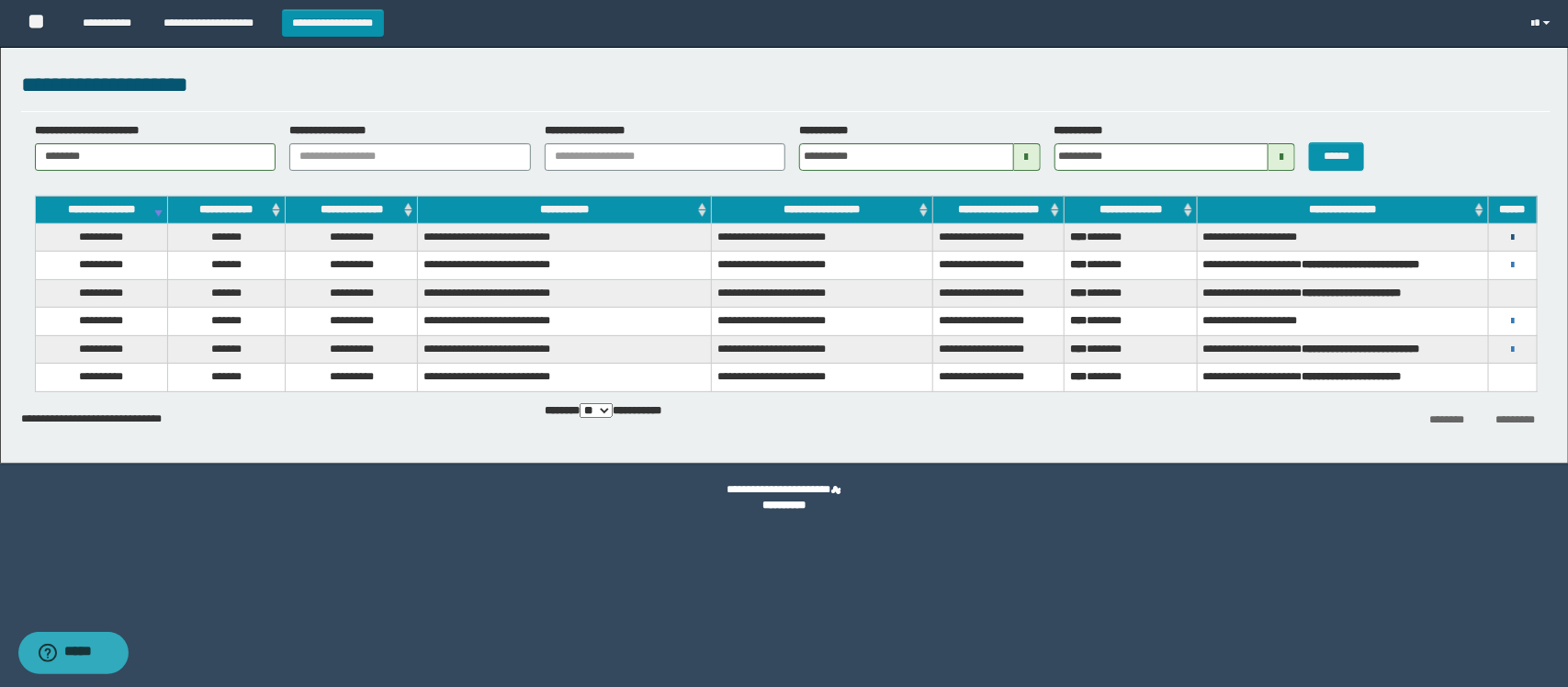 click on "**********" at bounding box center [1513, 237] 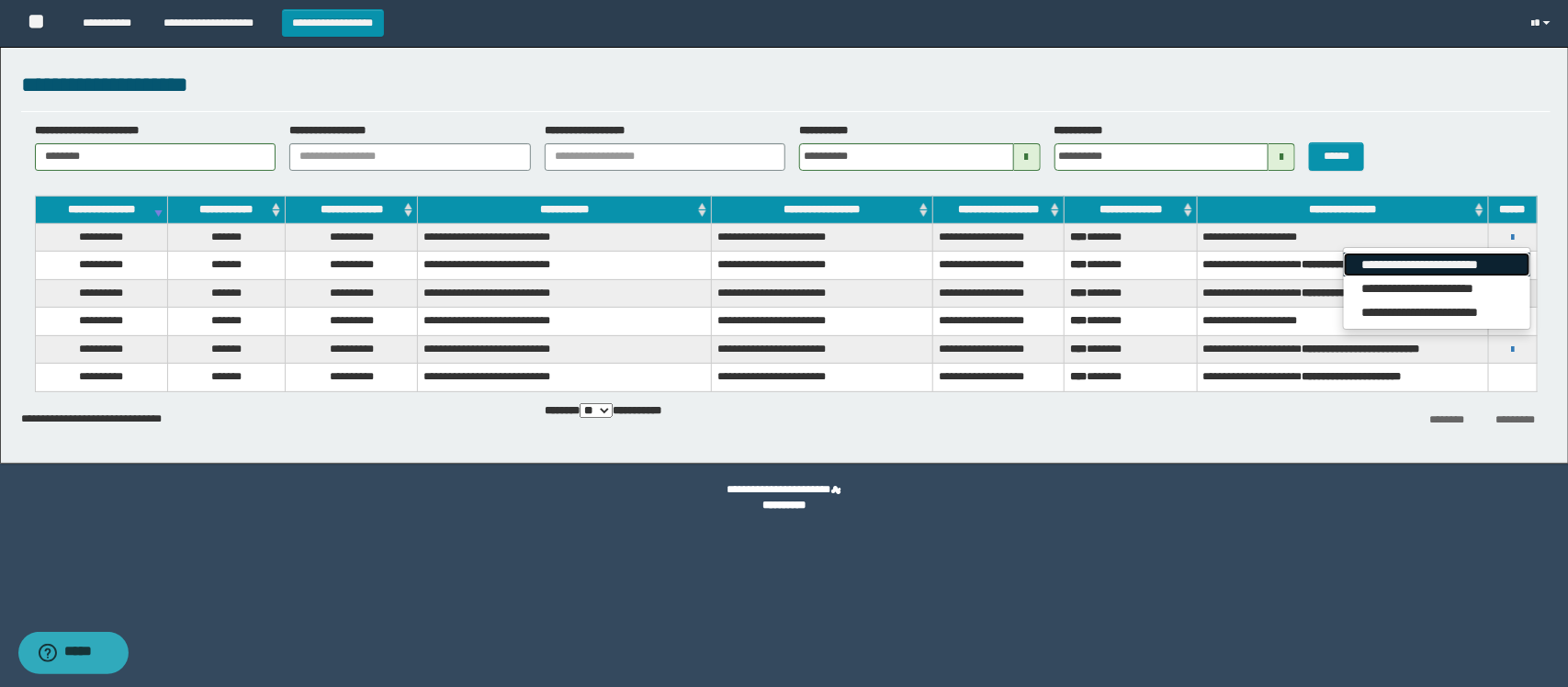 click on "**********" at bounding box center [1437, 265] 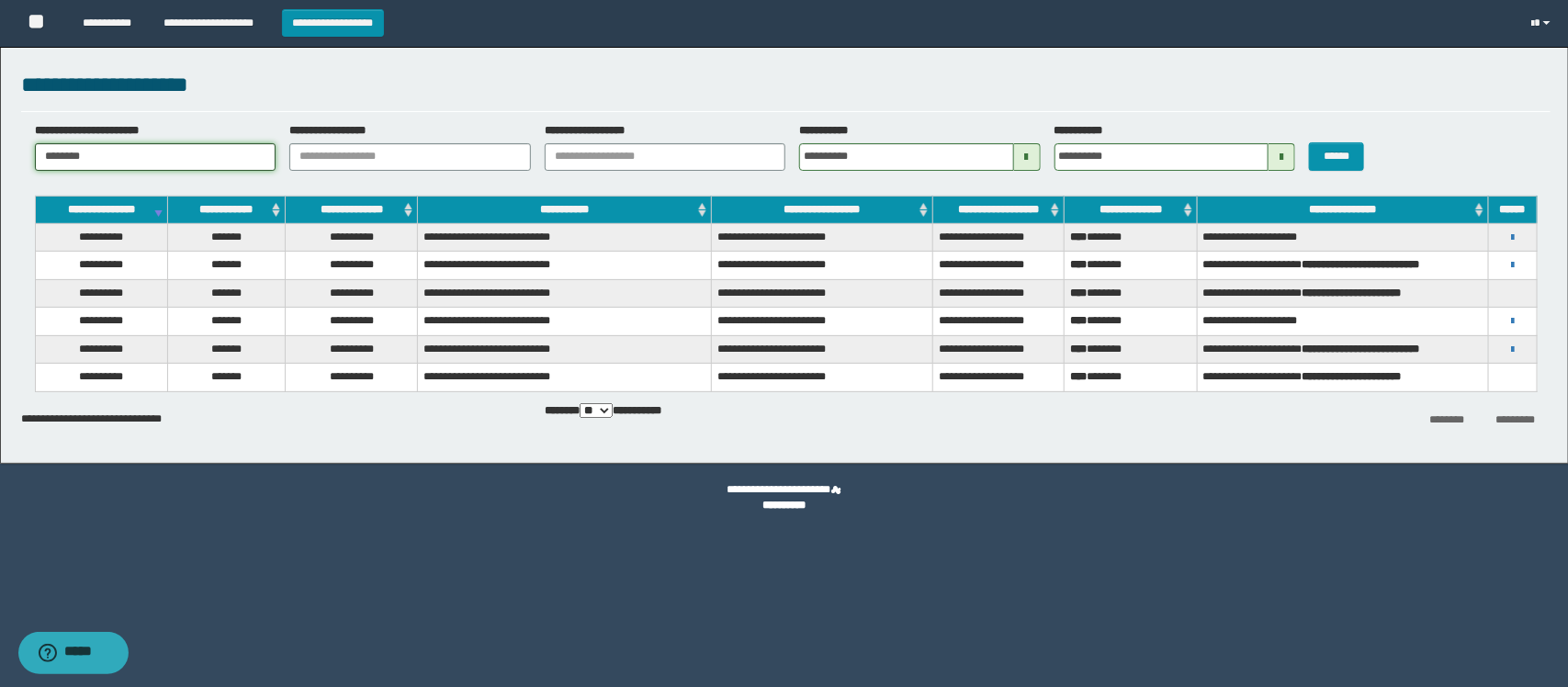 click on "********" at bounding box center [155, 157] 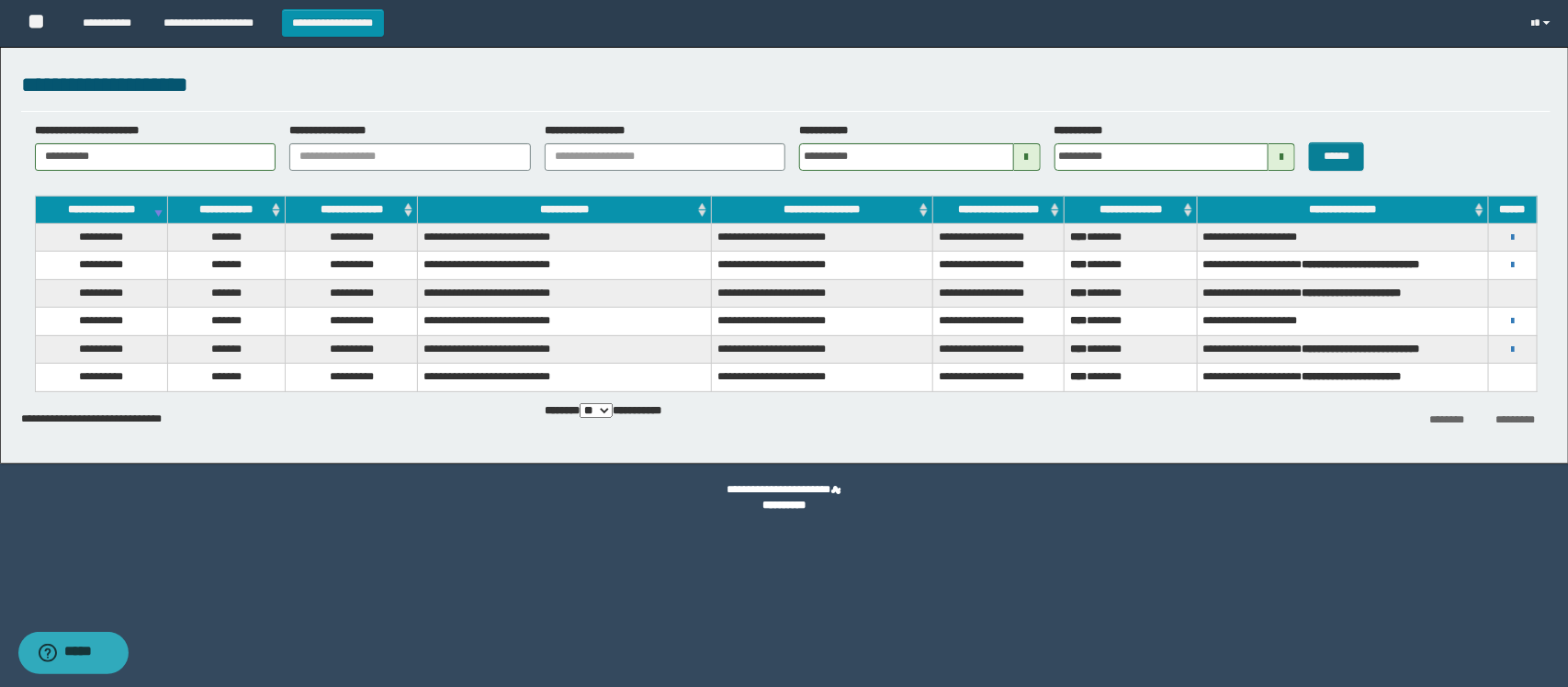 click on "******" at bounding box center [1359, 147] 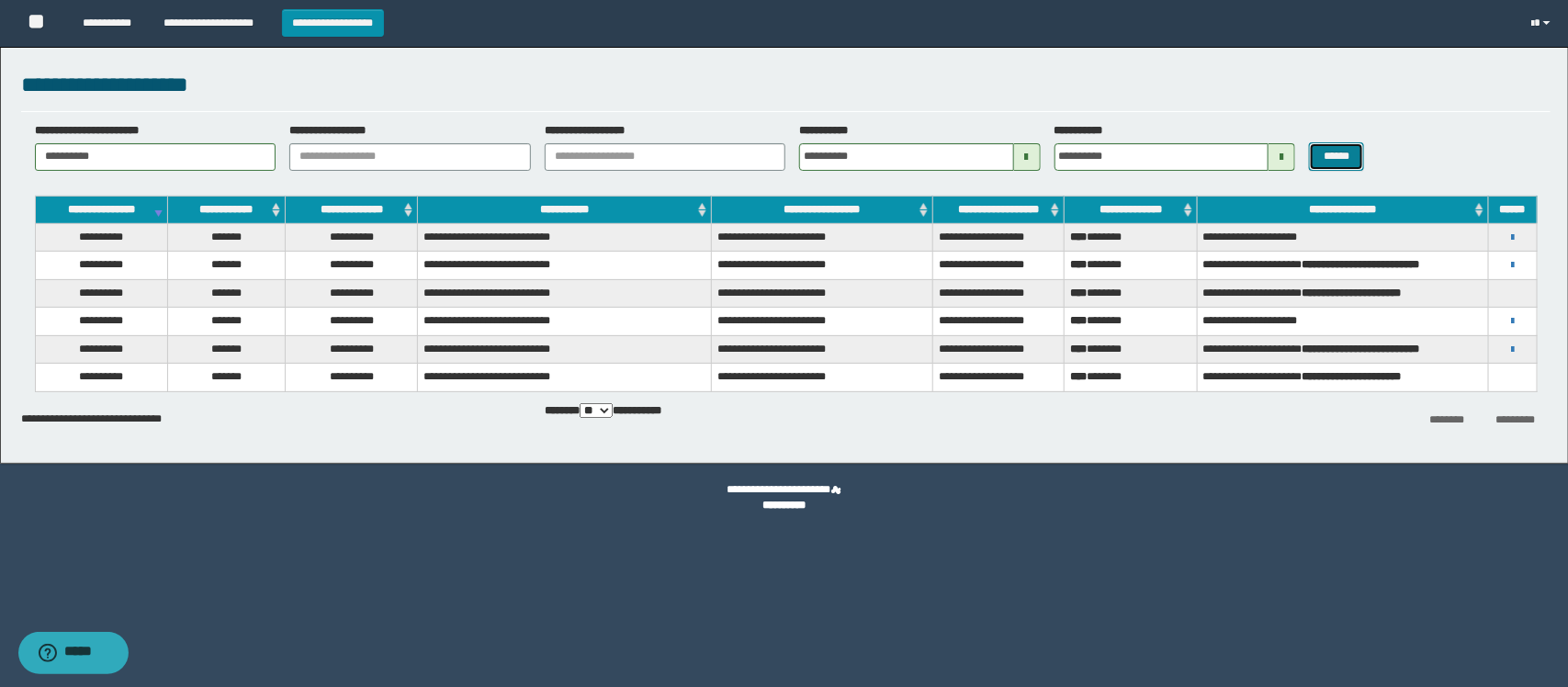 click on "******" at bounding box center [1337, 156] 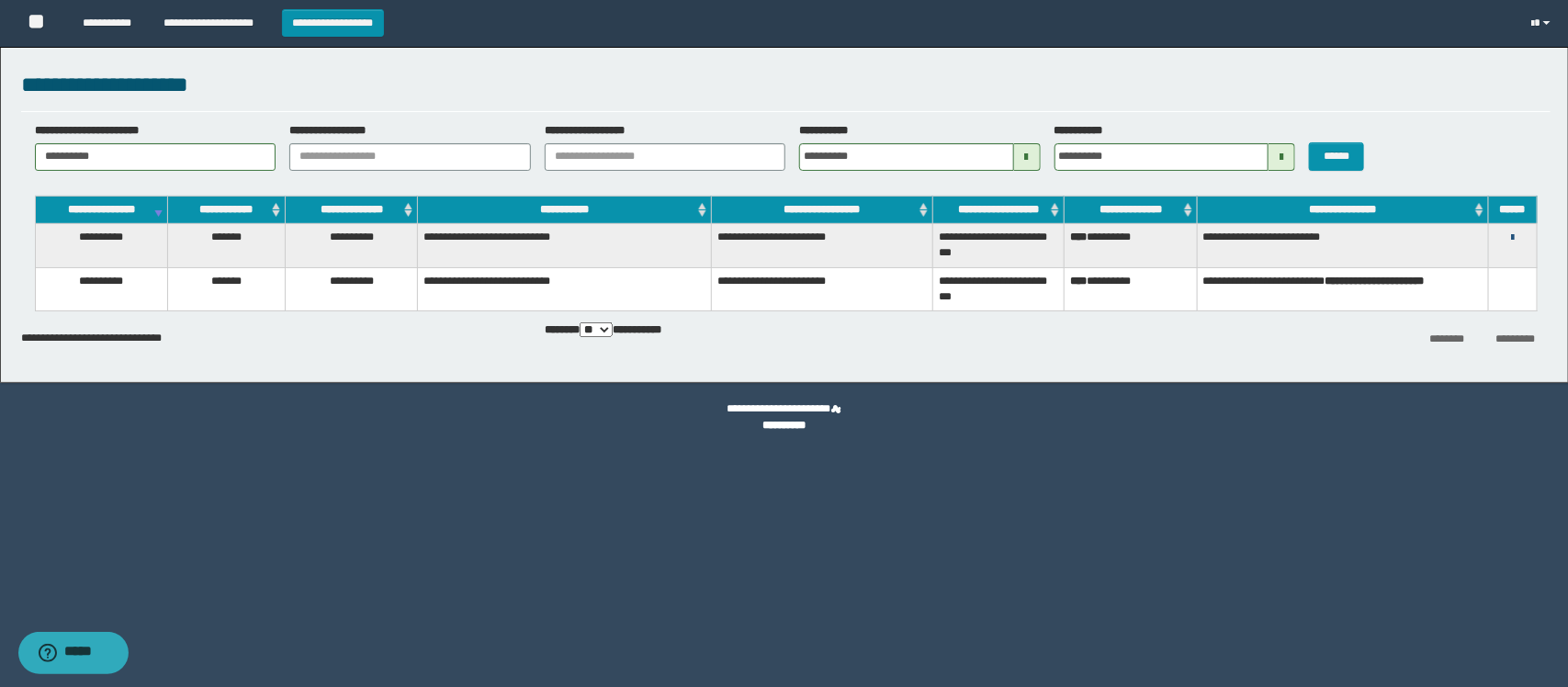 click at bounding box center [1512, 238] 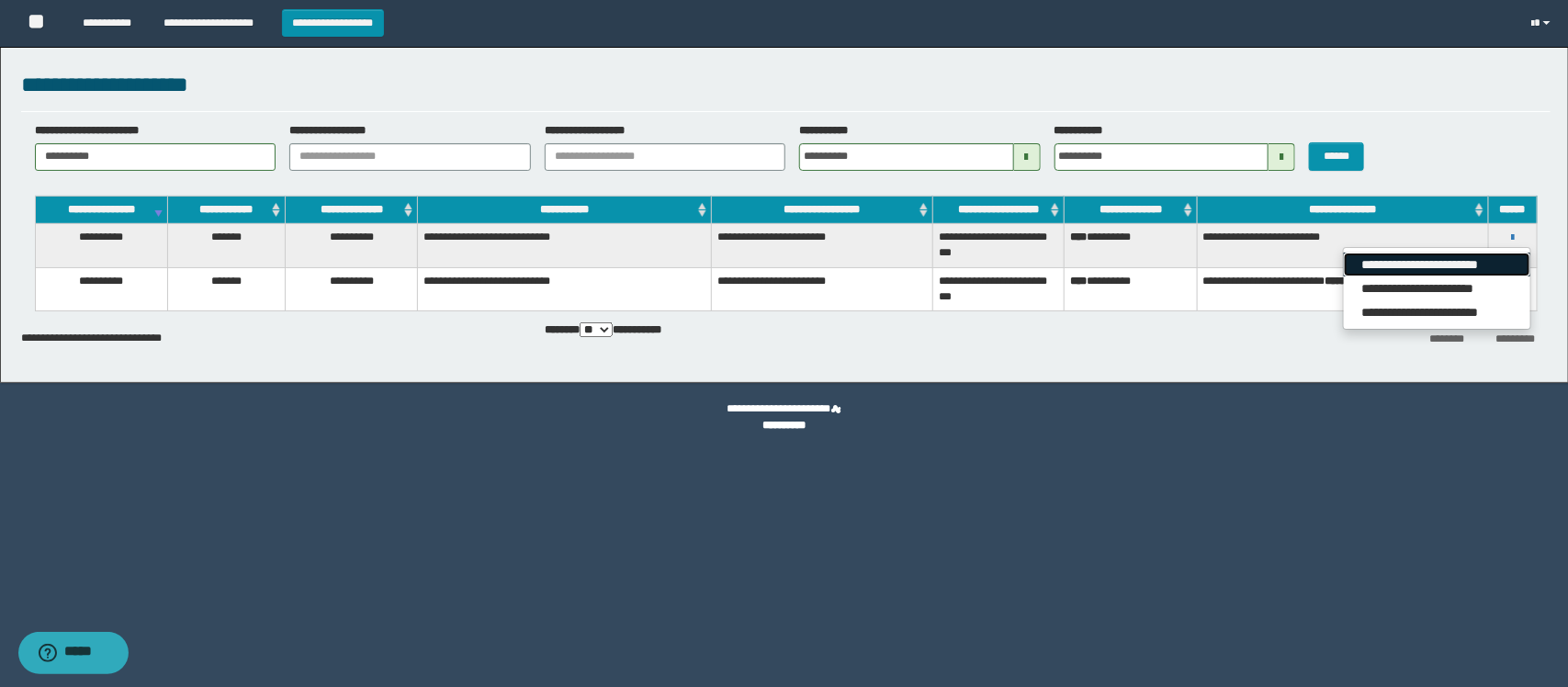 click on "**********" at bounding box center (1437, 265) 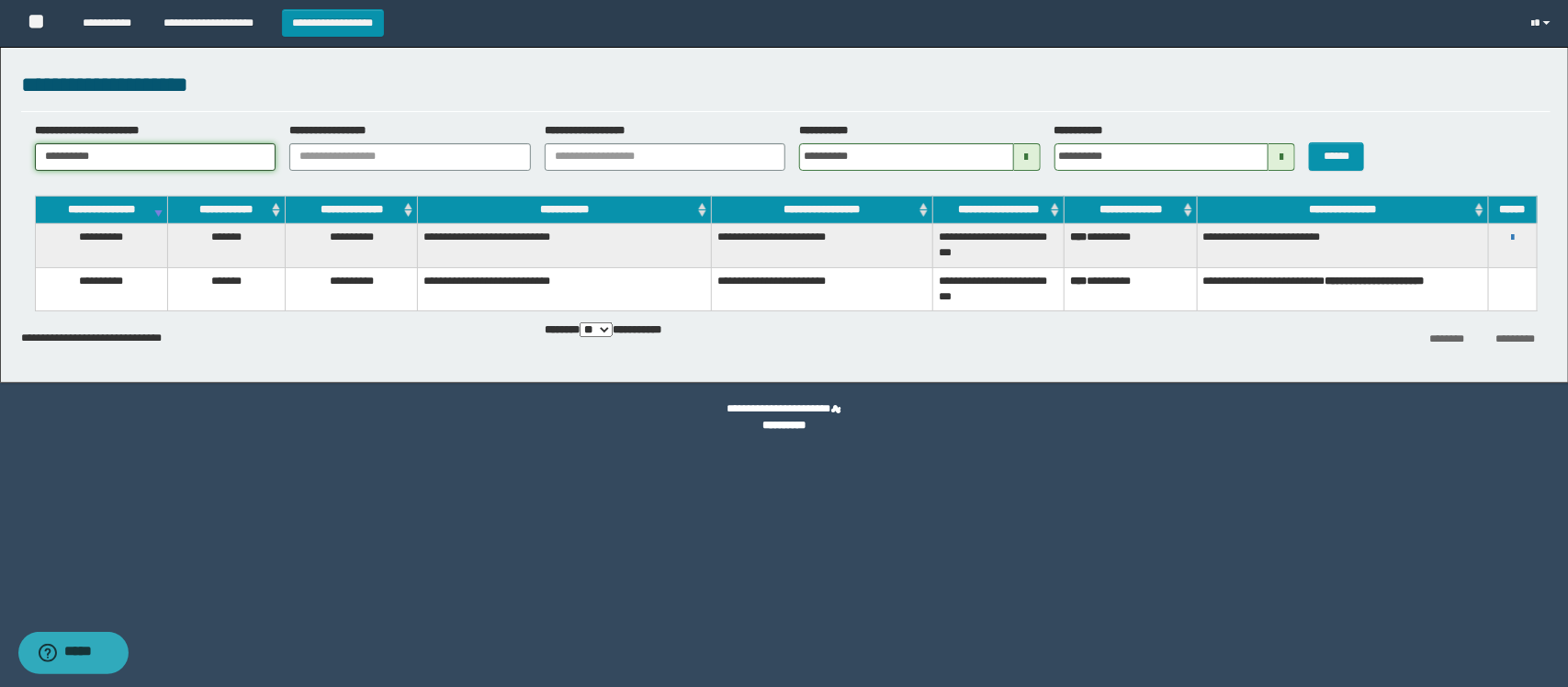 click on "**********" at bounding box center (155, 157) 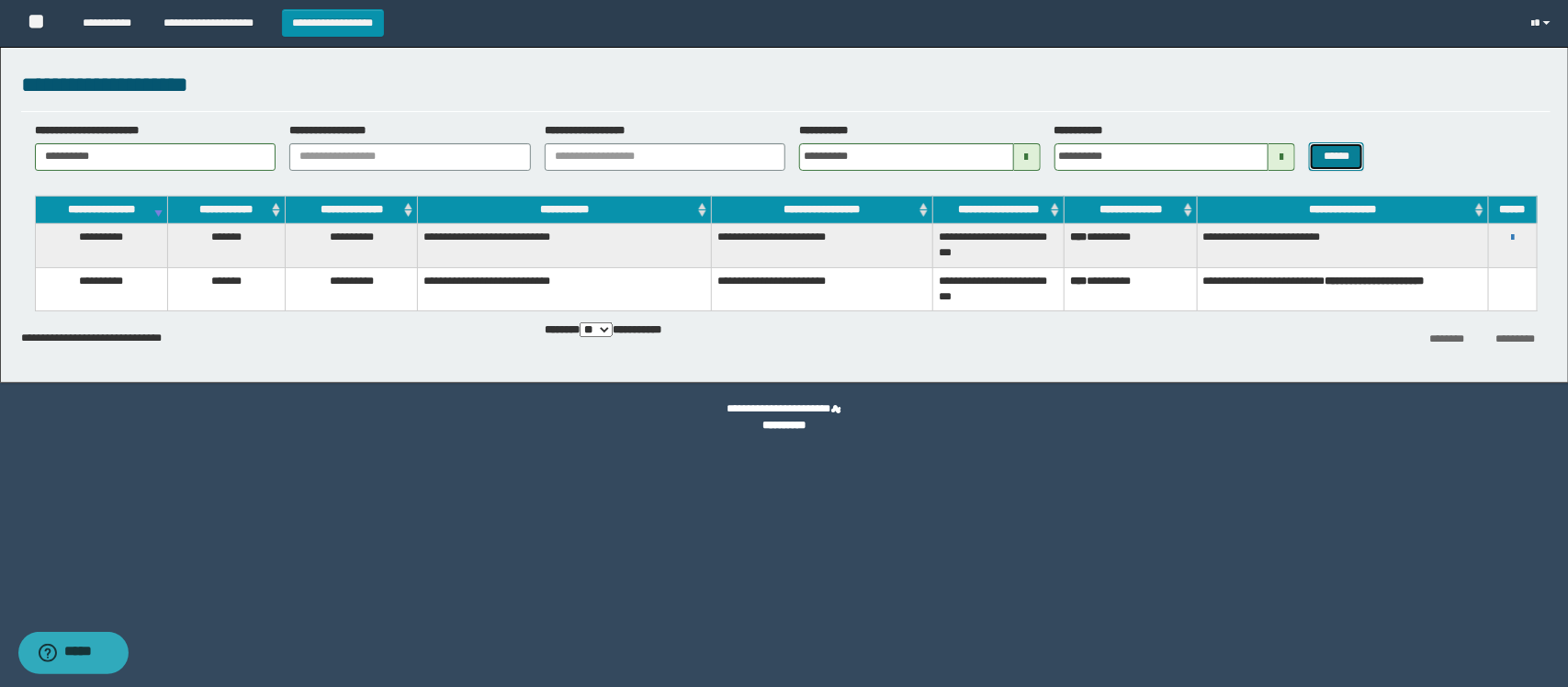 click on "******" at bounding box center [1337, 156] 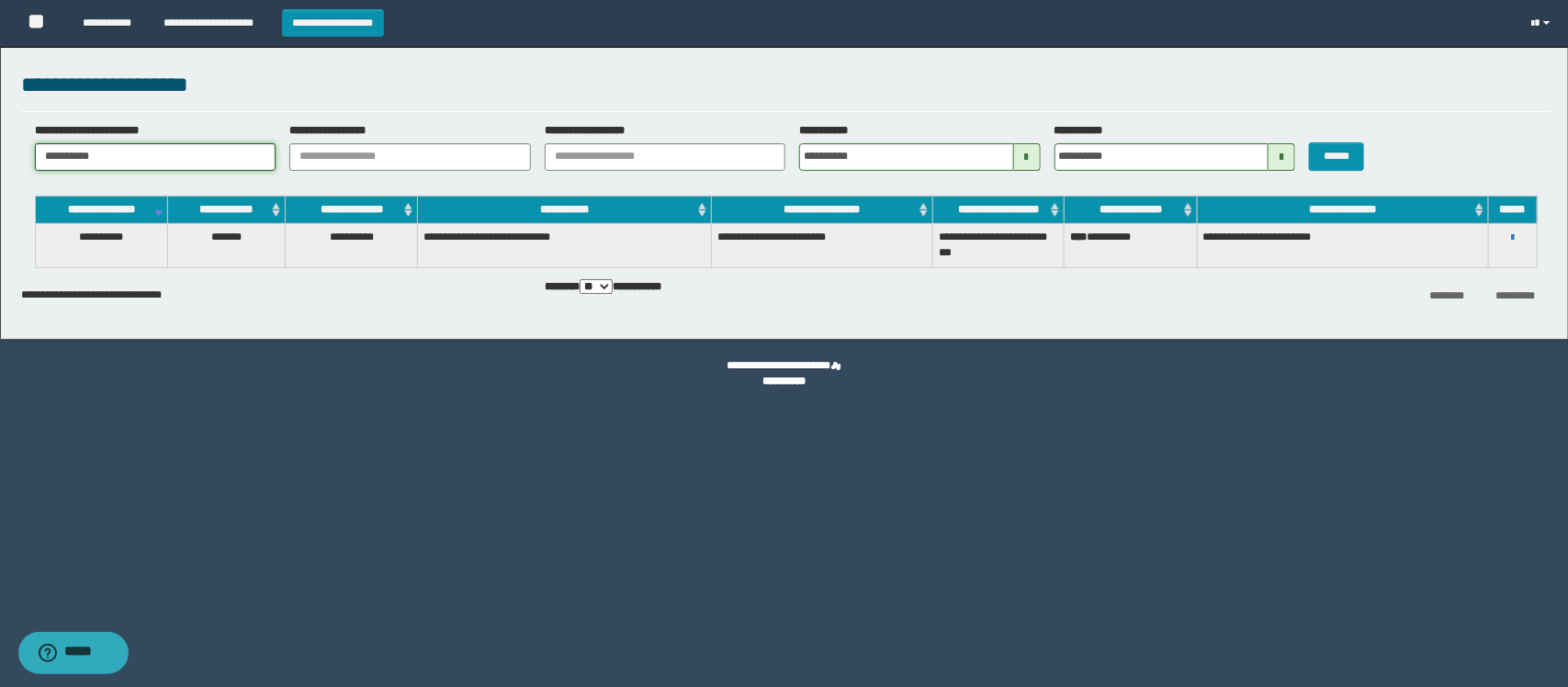 click on "**********" at bounding box center (155, 157) 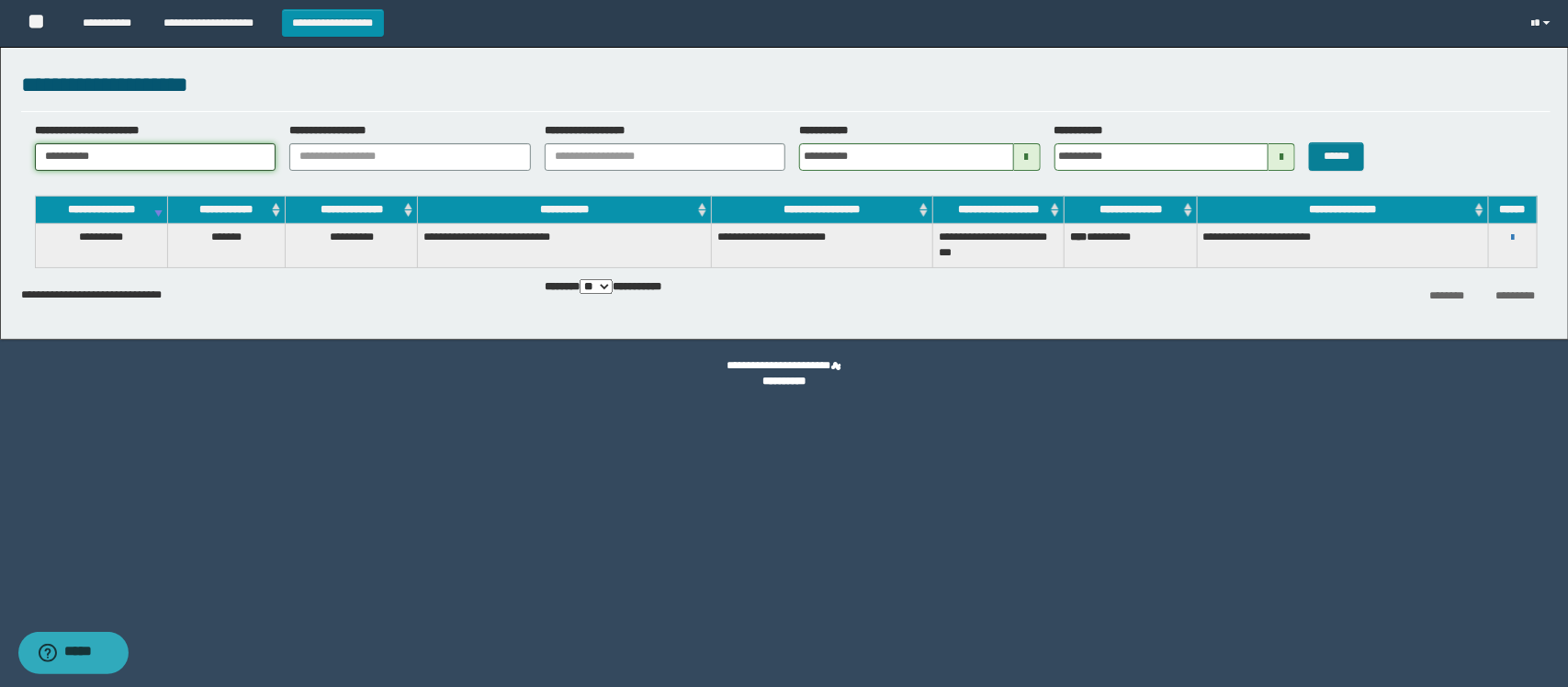 type on "**********" 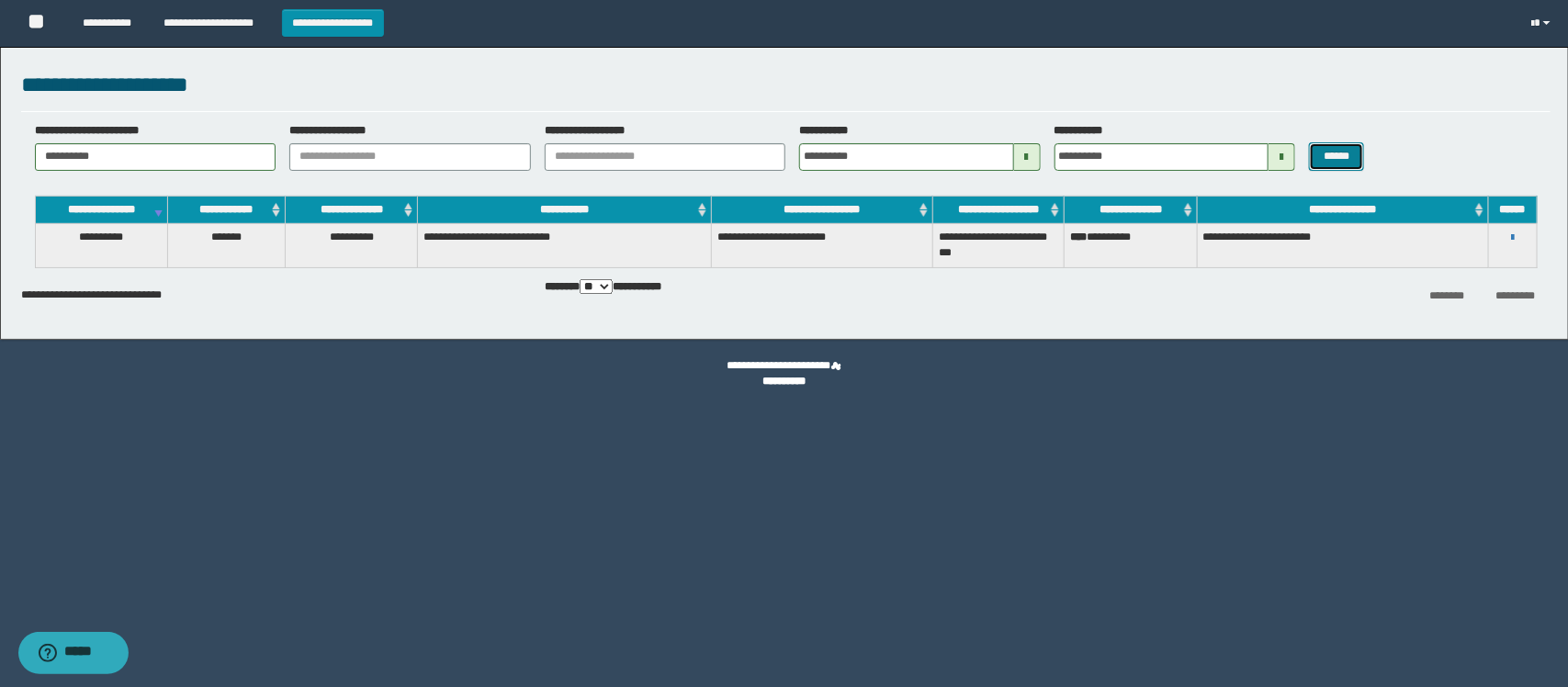 click on "******" at bounding box center [1337, 156] 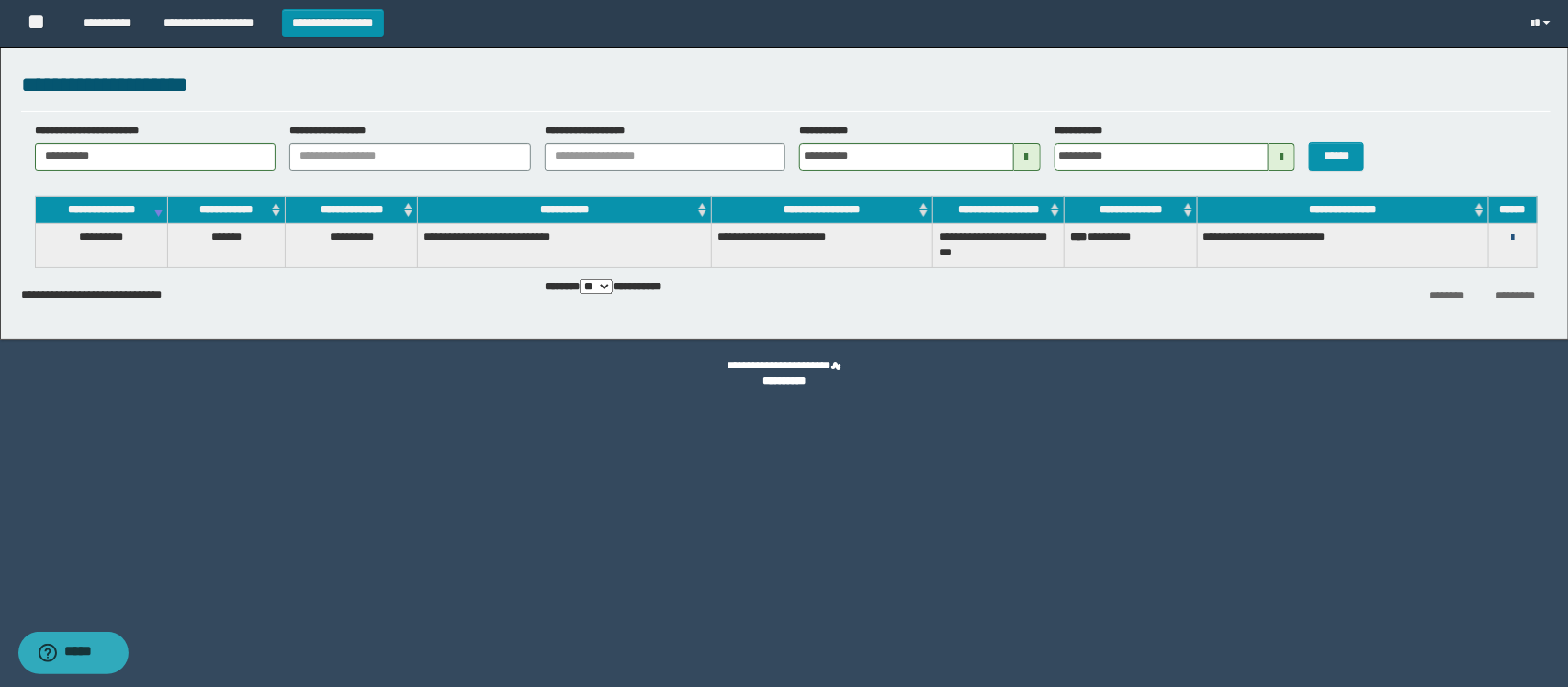 click at bounding box center [1512, 238] 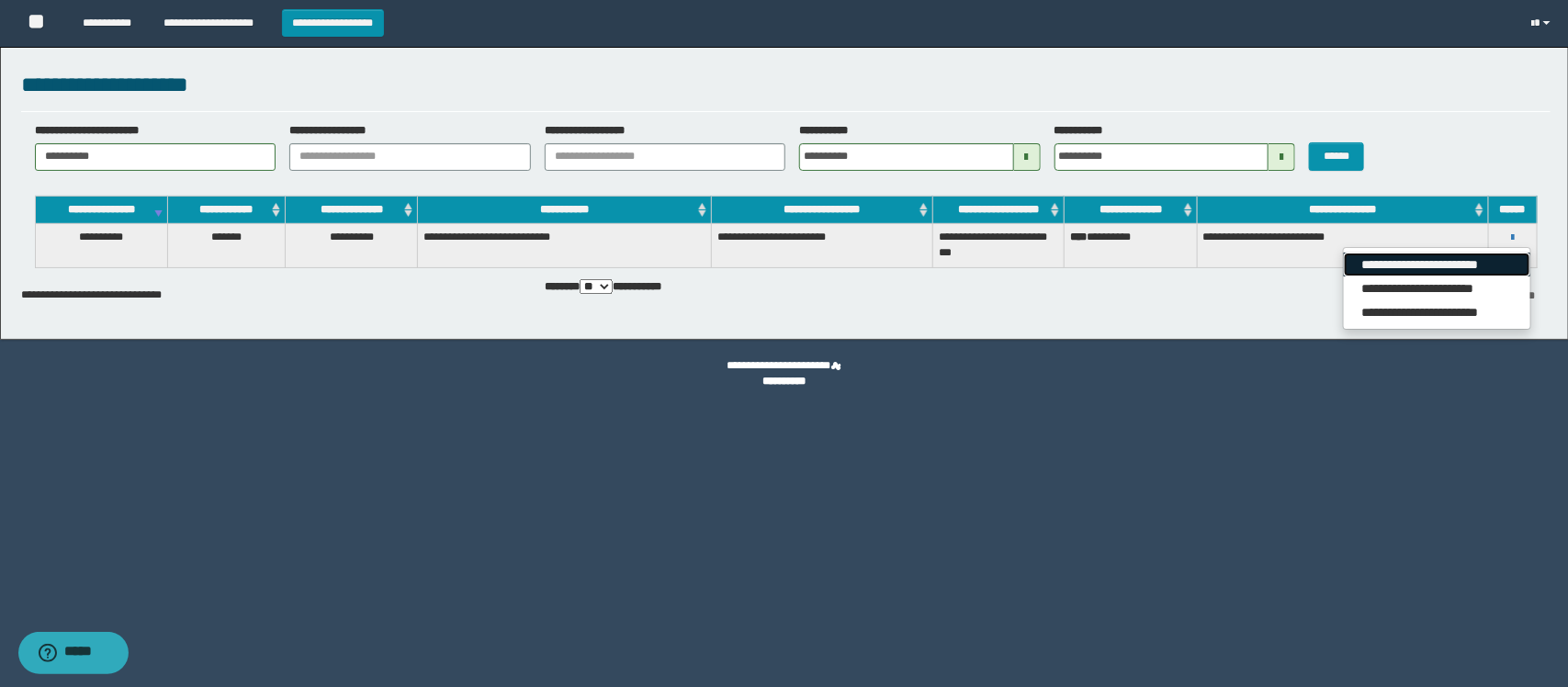 click on "**********" at bounding box center [1437, 265] 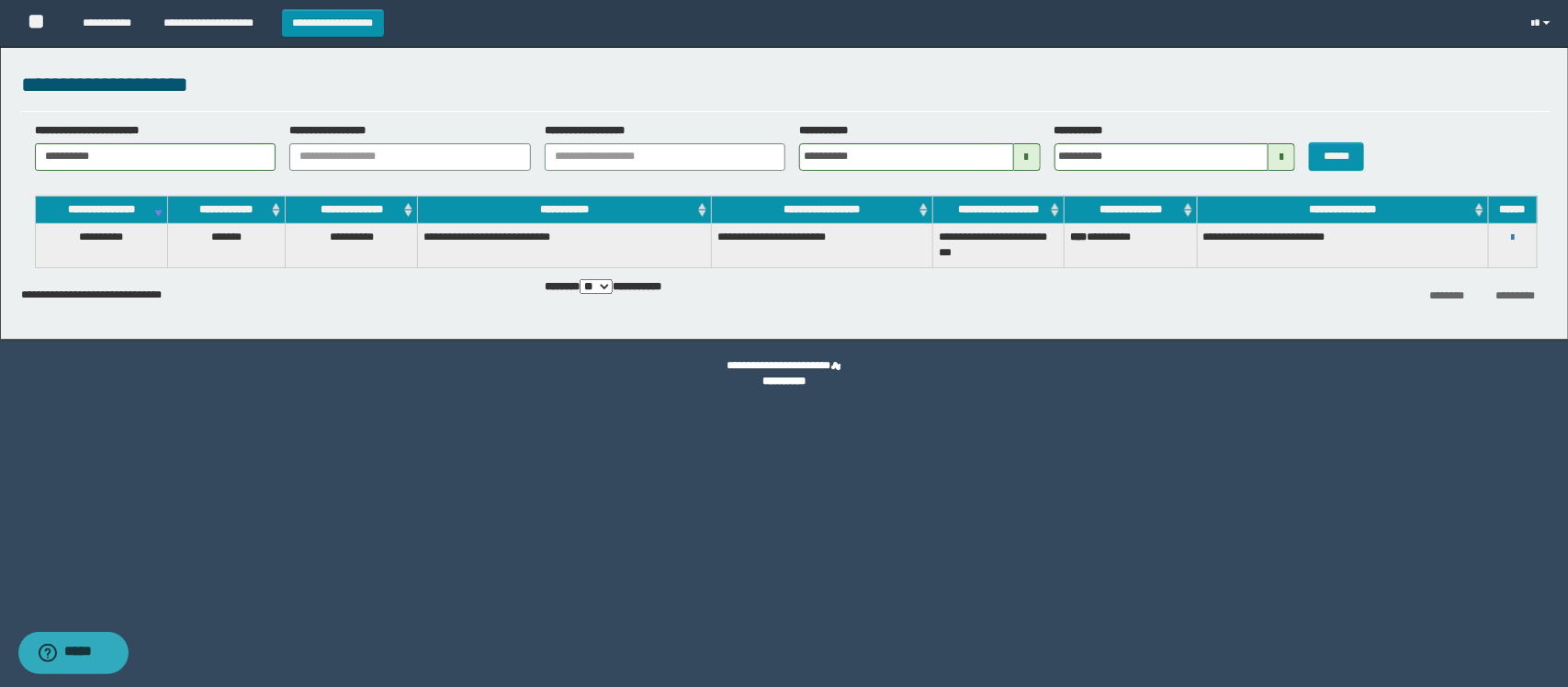 click on "**********" at bounding box center [333, 23] 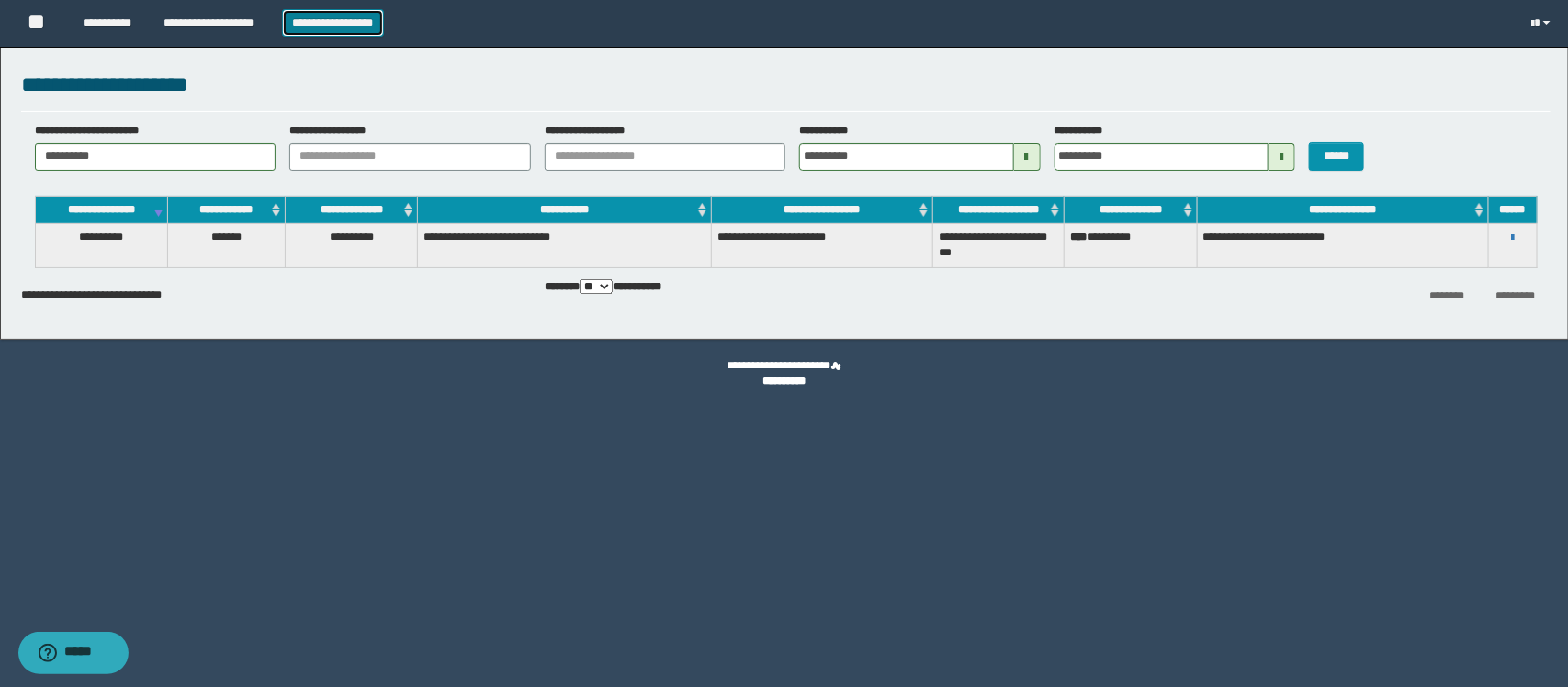 click on "**********" at bounding box center [333, 23] 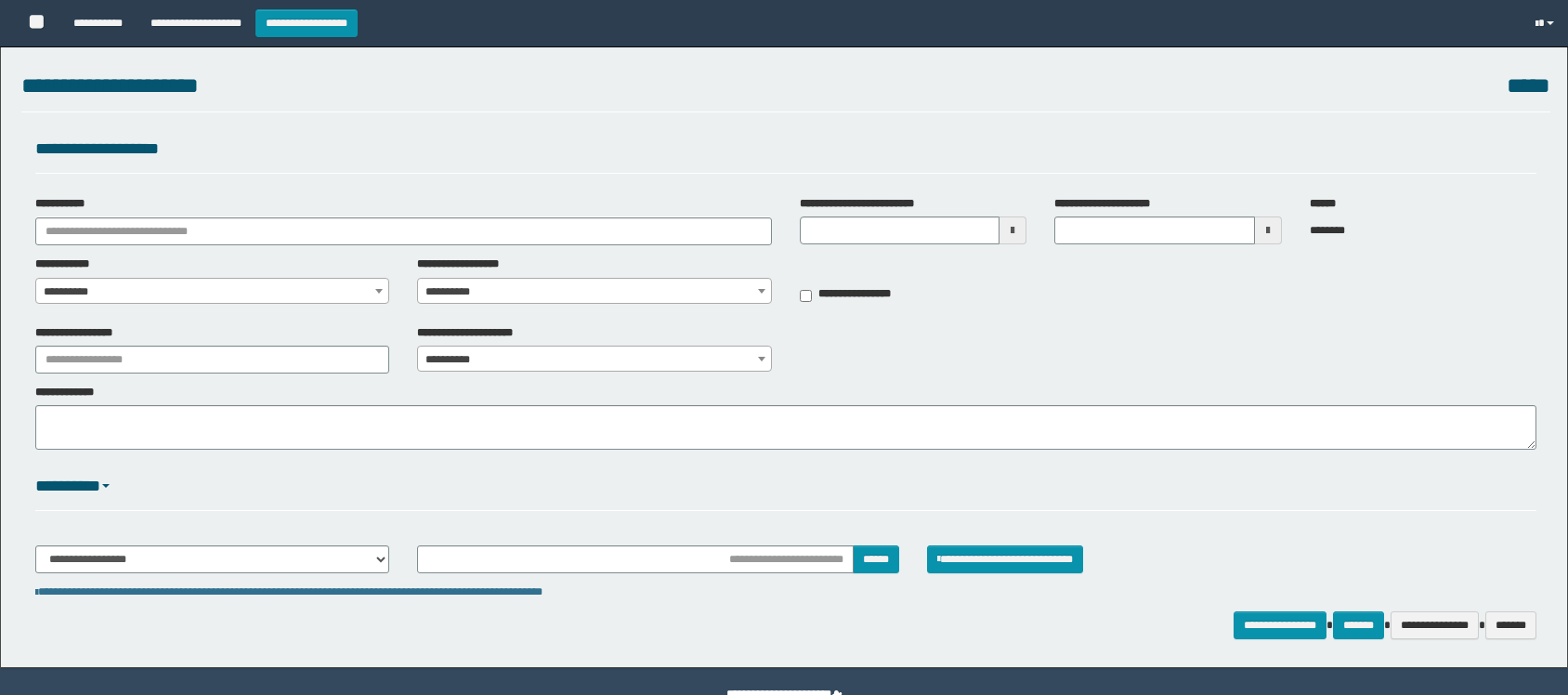 scroll, scrollTop: 0, scrollLeft: 0, axis: both 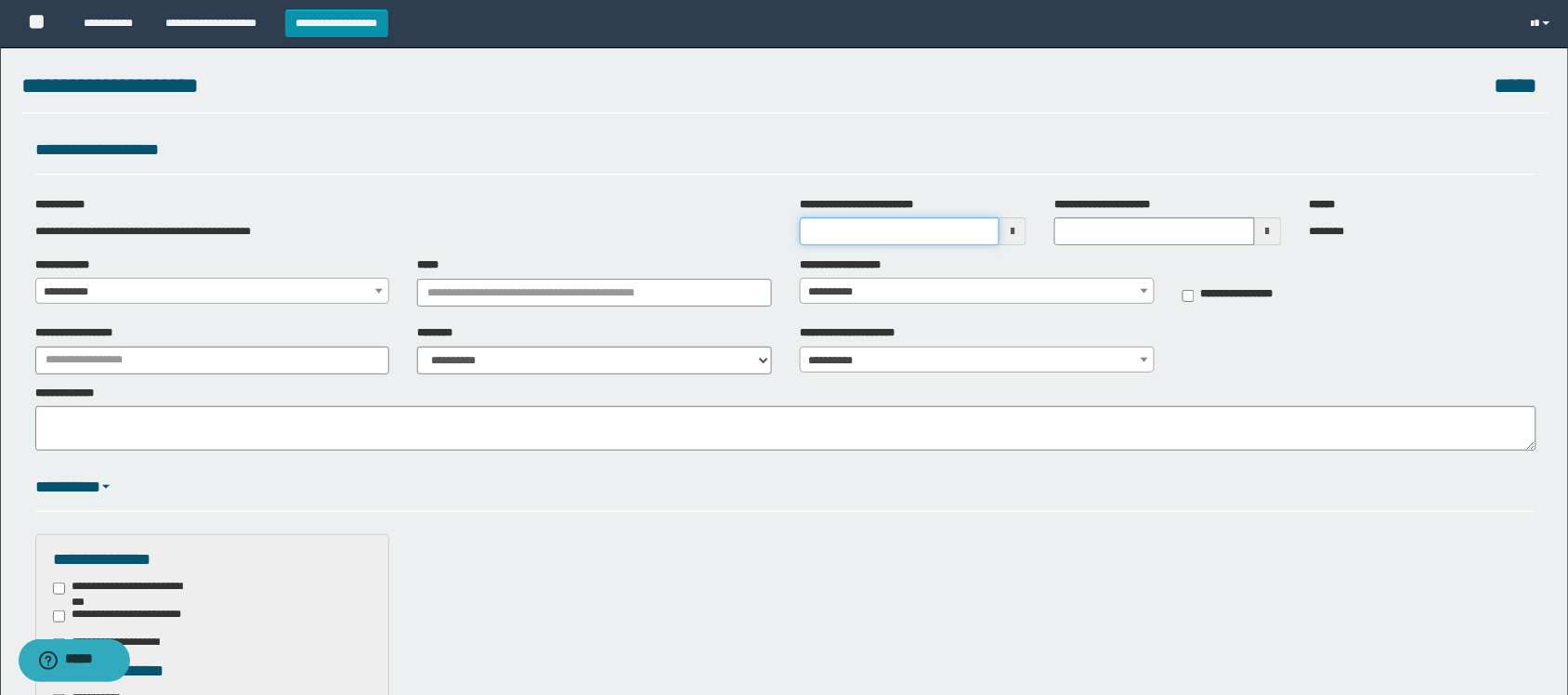click on "**********" at bounding box center (899, 231) 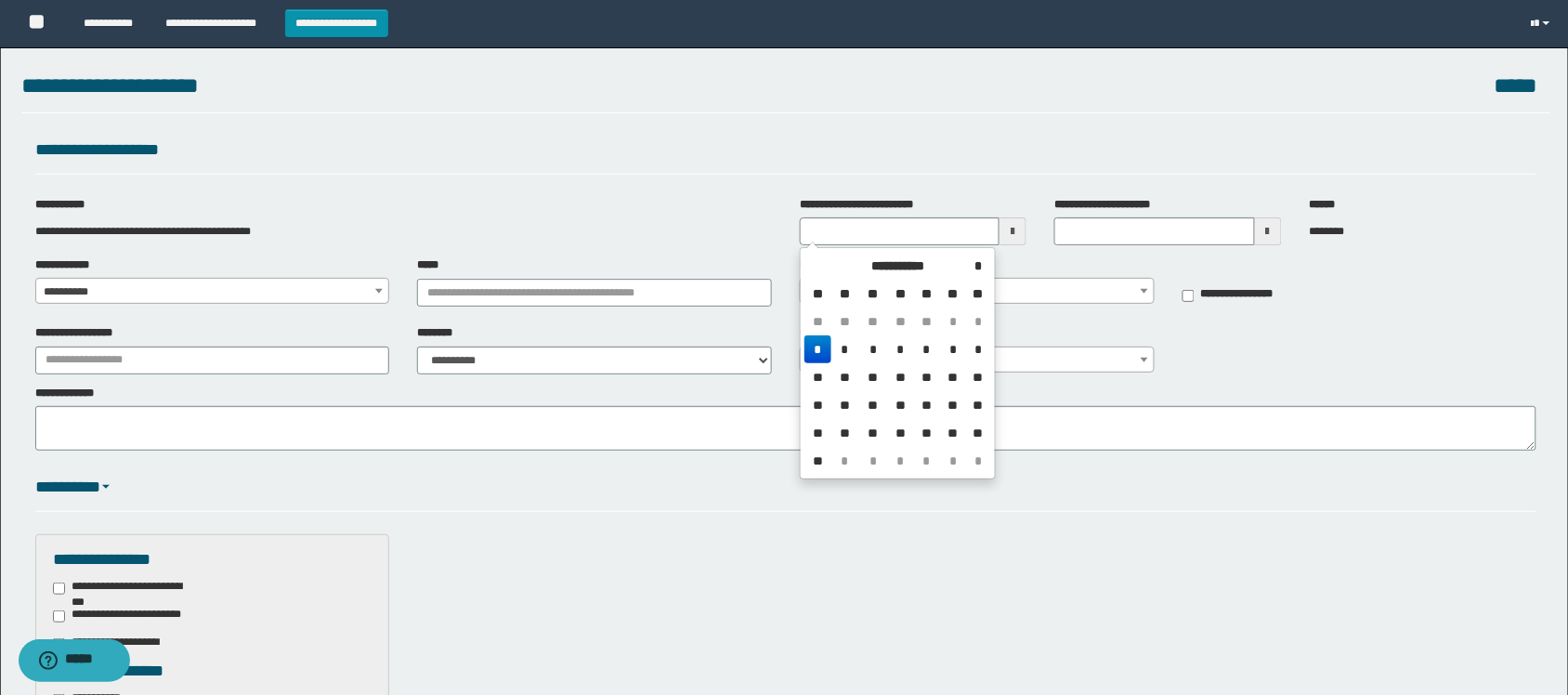 click on "*" at bounding box center (817, 349) 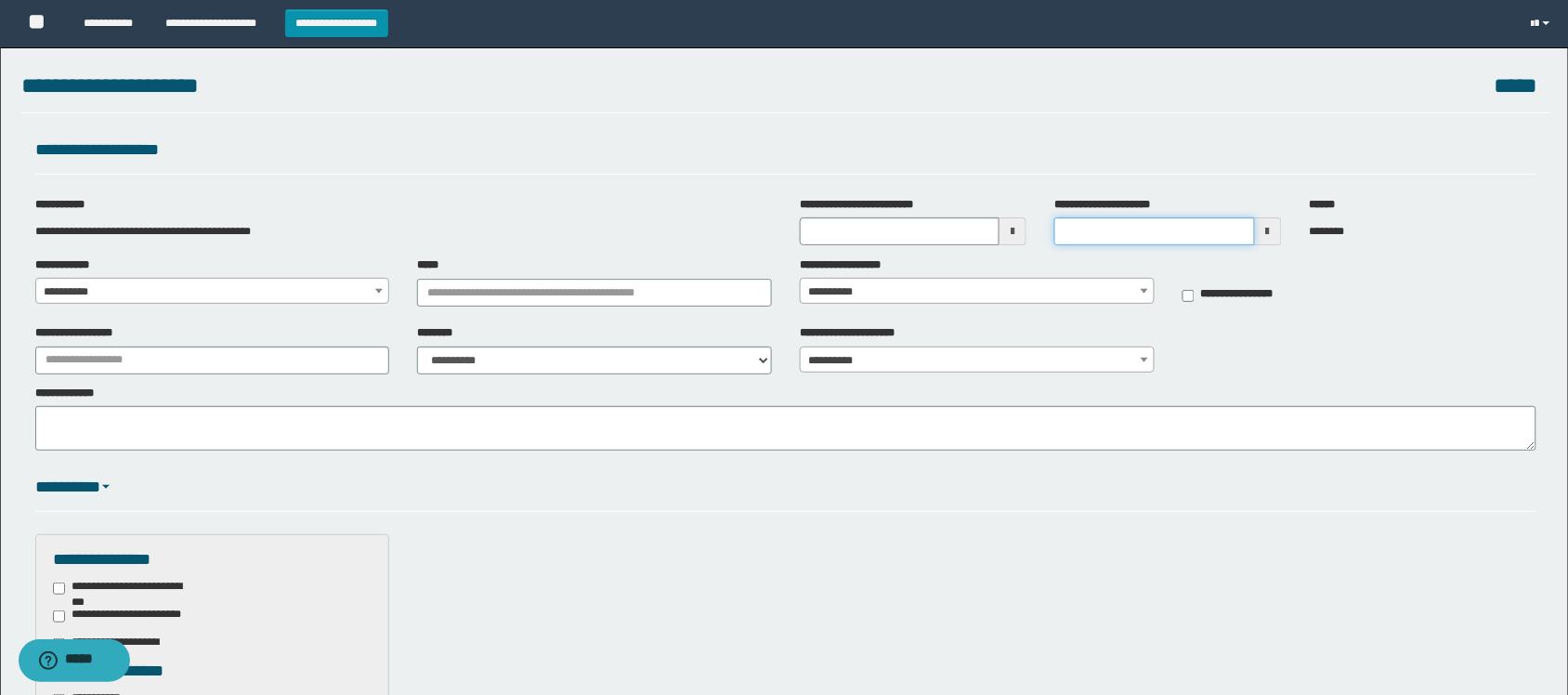 click on "**********" at bounding box center (1154, 231) 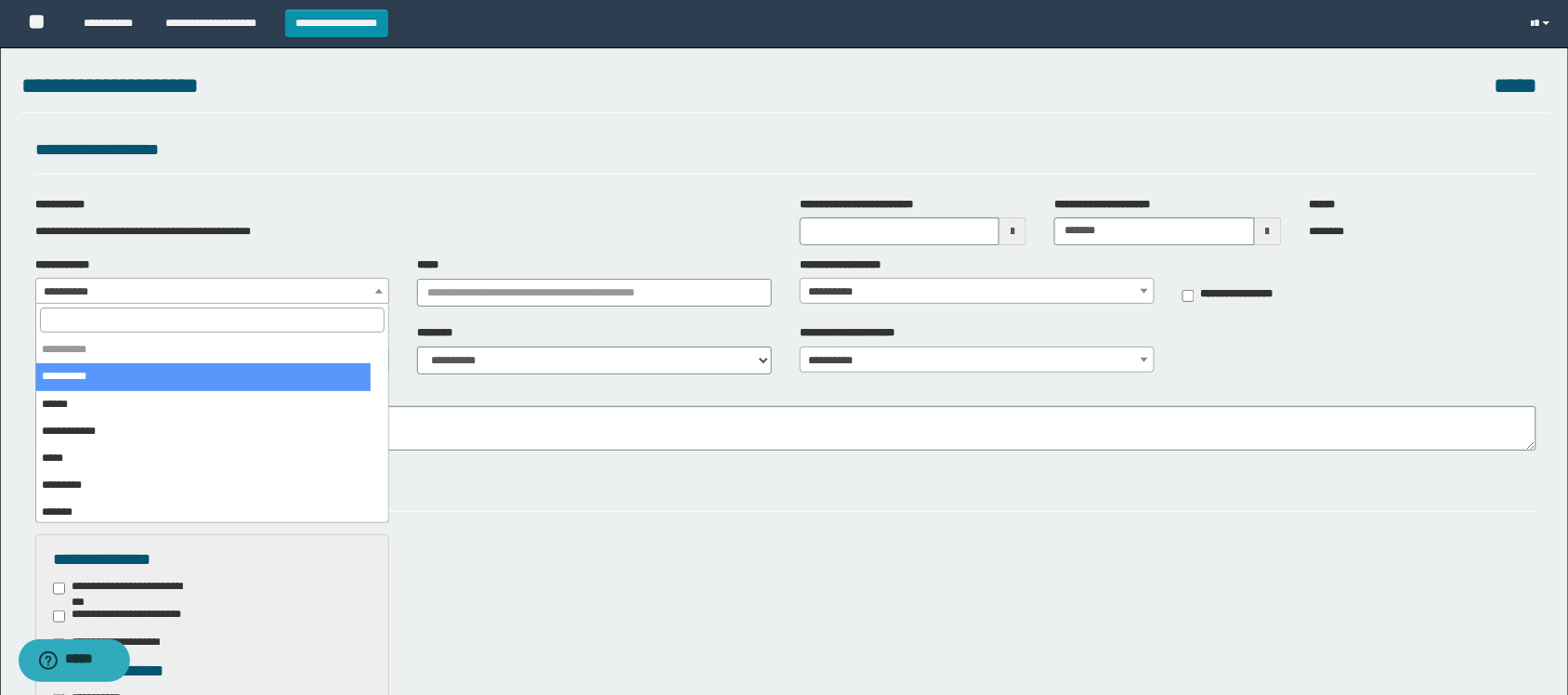 click on "**********" at bounding box center [212, 292] 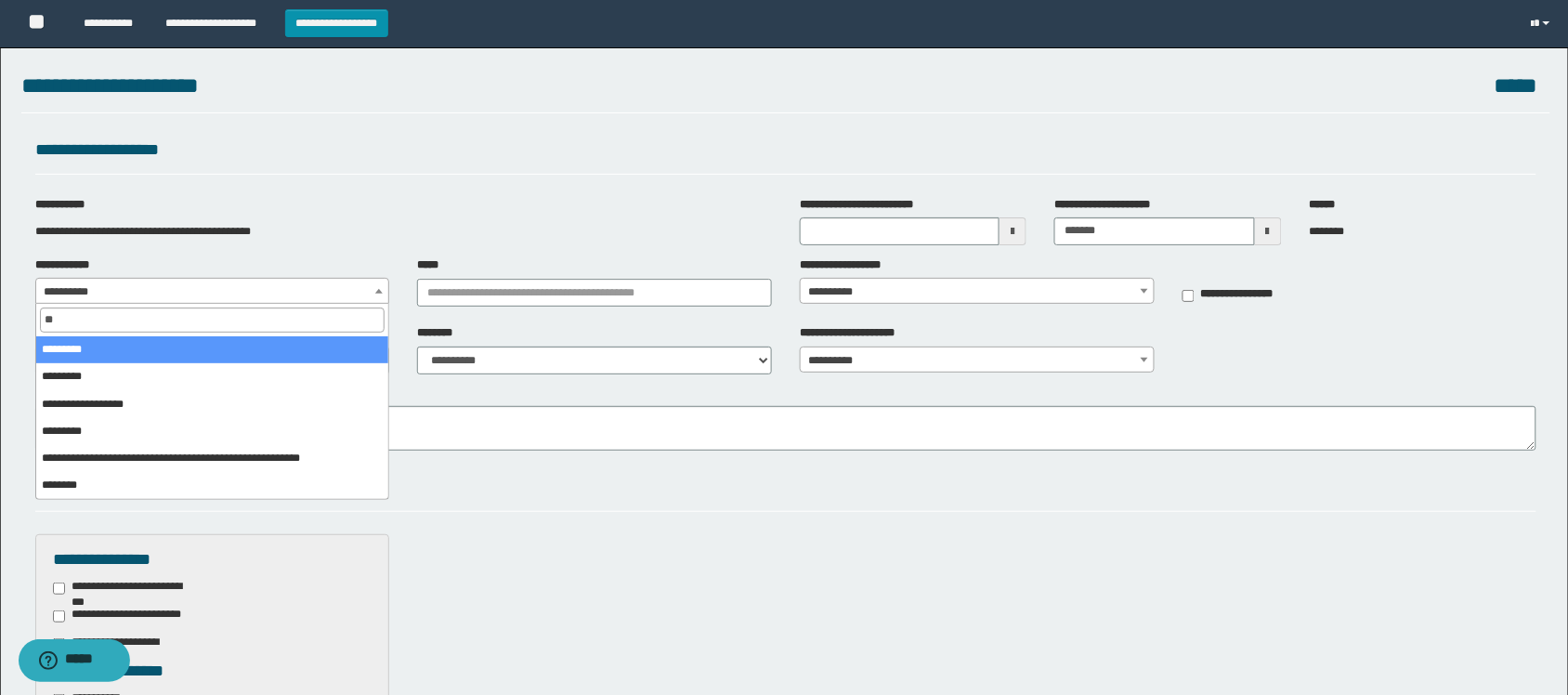 type on "**" 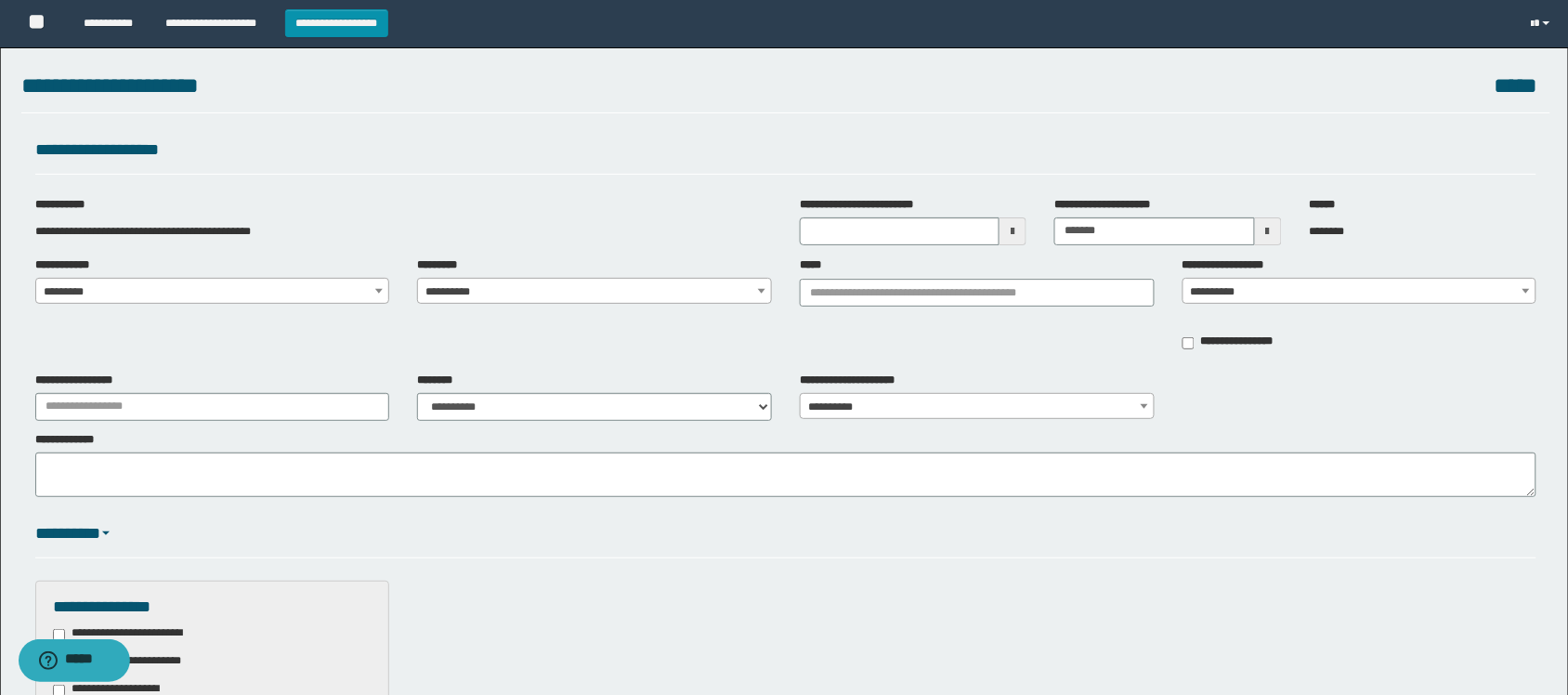 click on "**********" at bounding box center [786, 309] 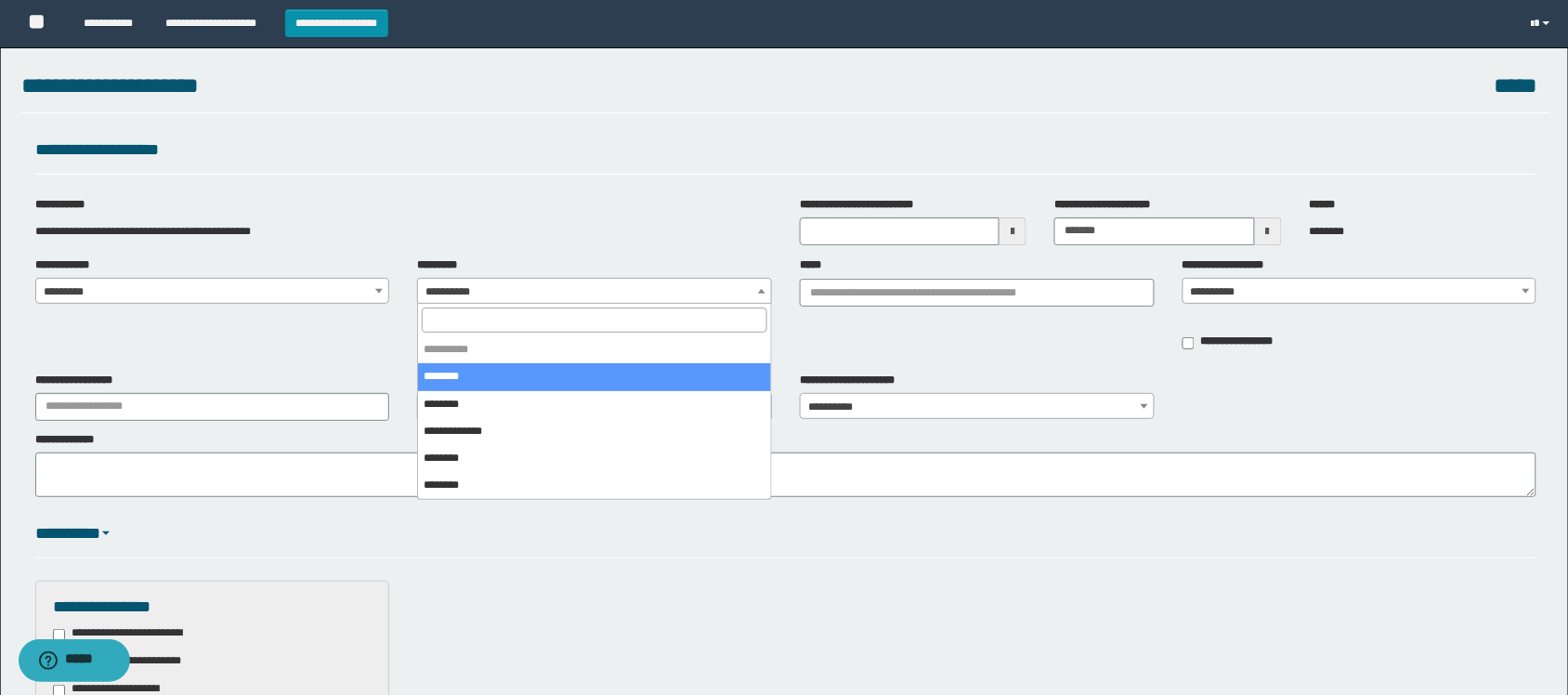 click on "**********" at bounding box center (594, 292) 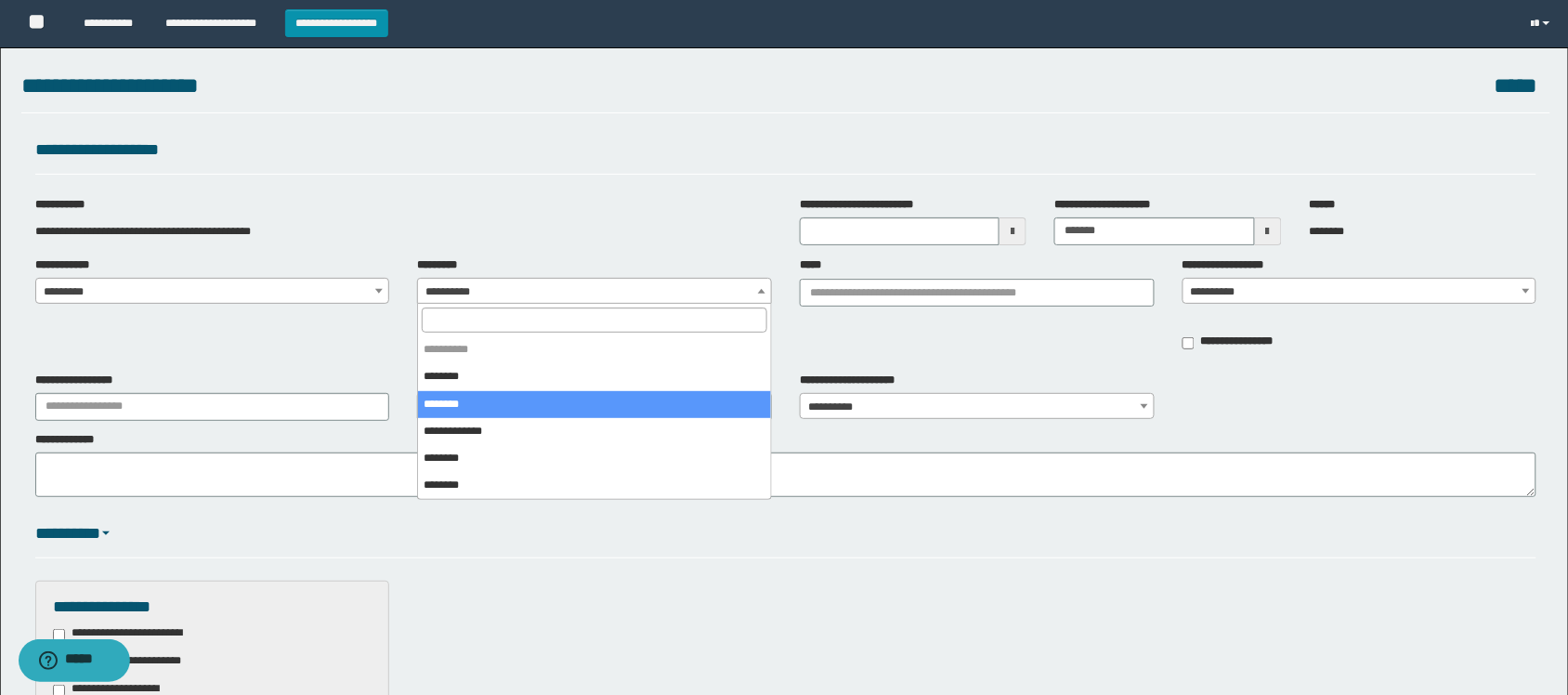 select on "*" 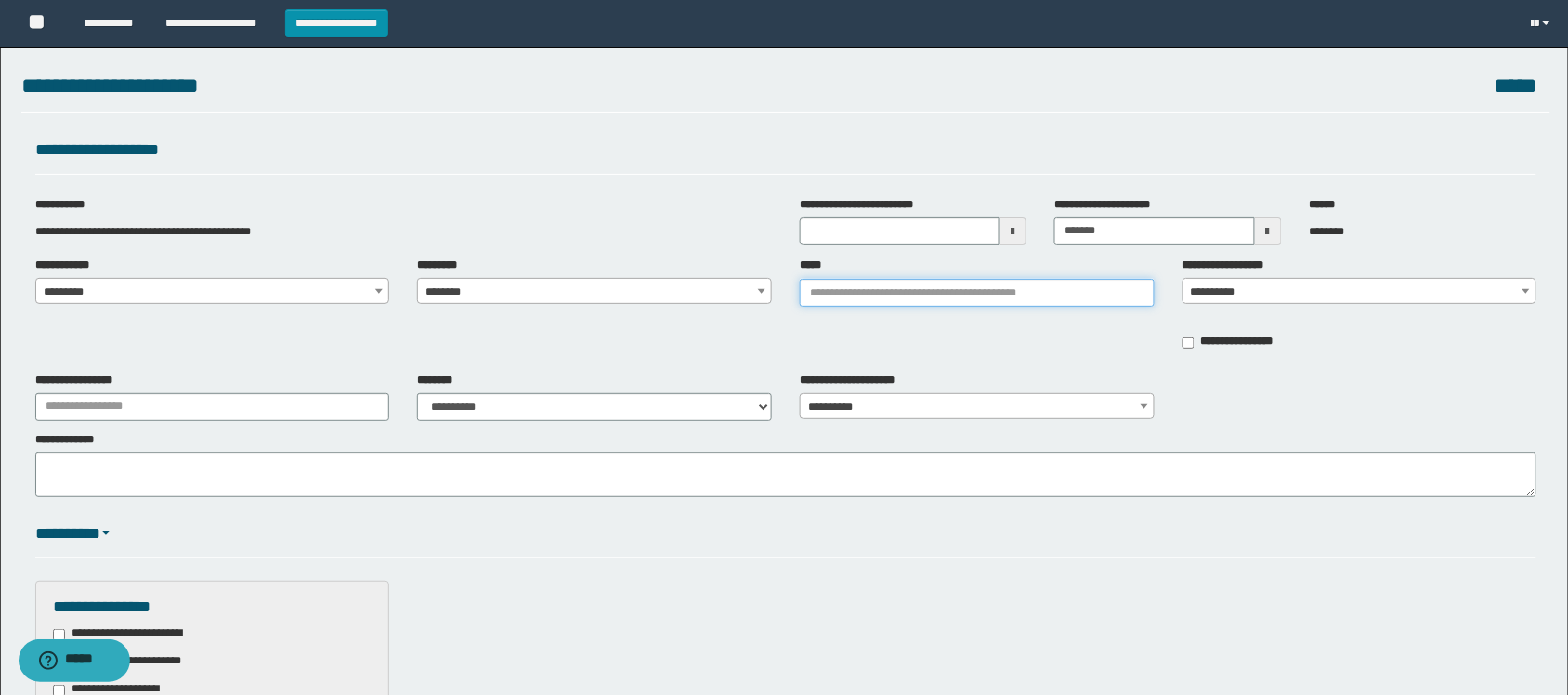 click on "*****" at bounding box center (977, 293) 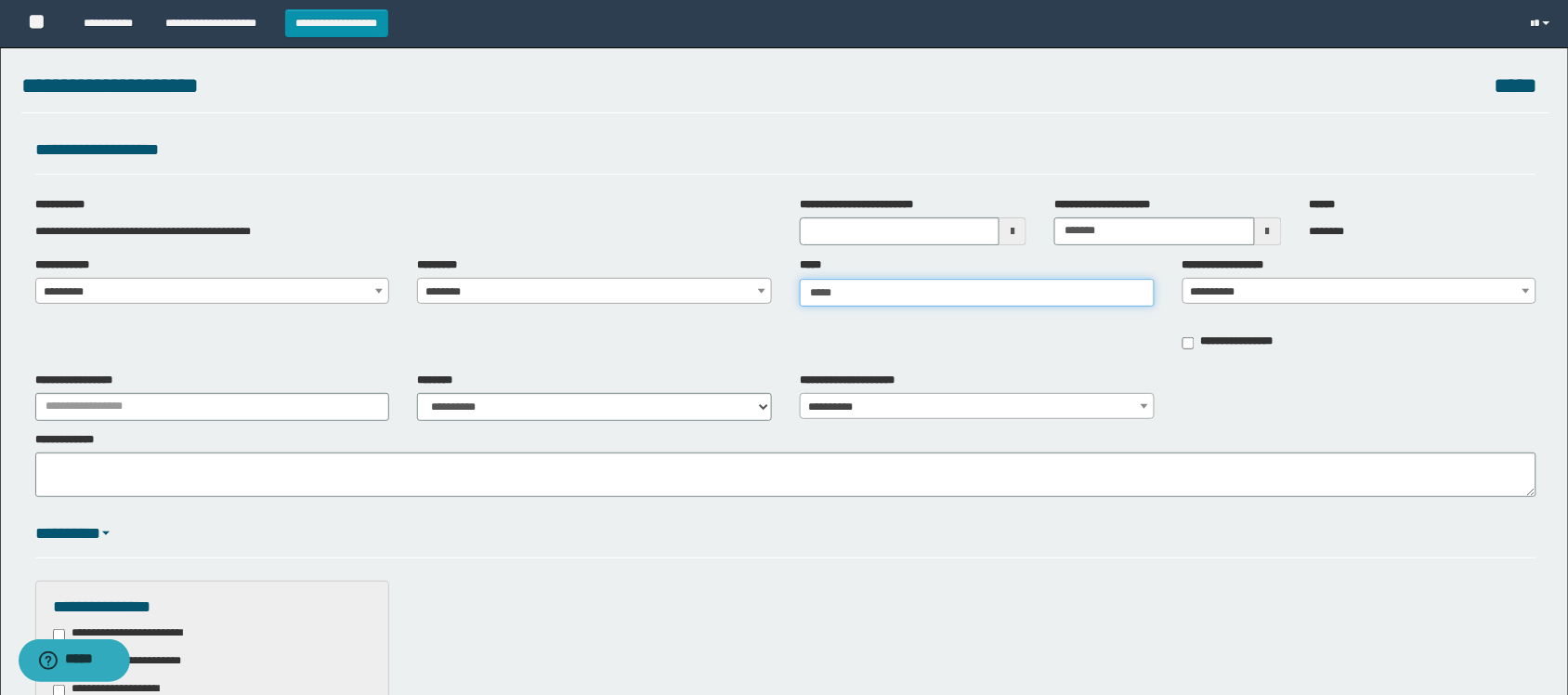 type on "******" 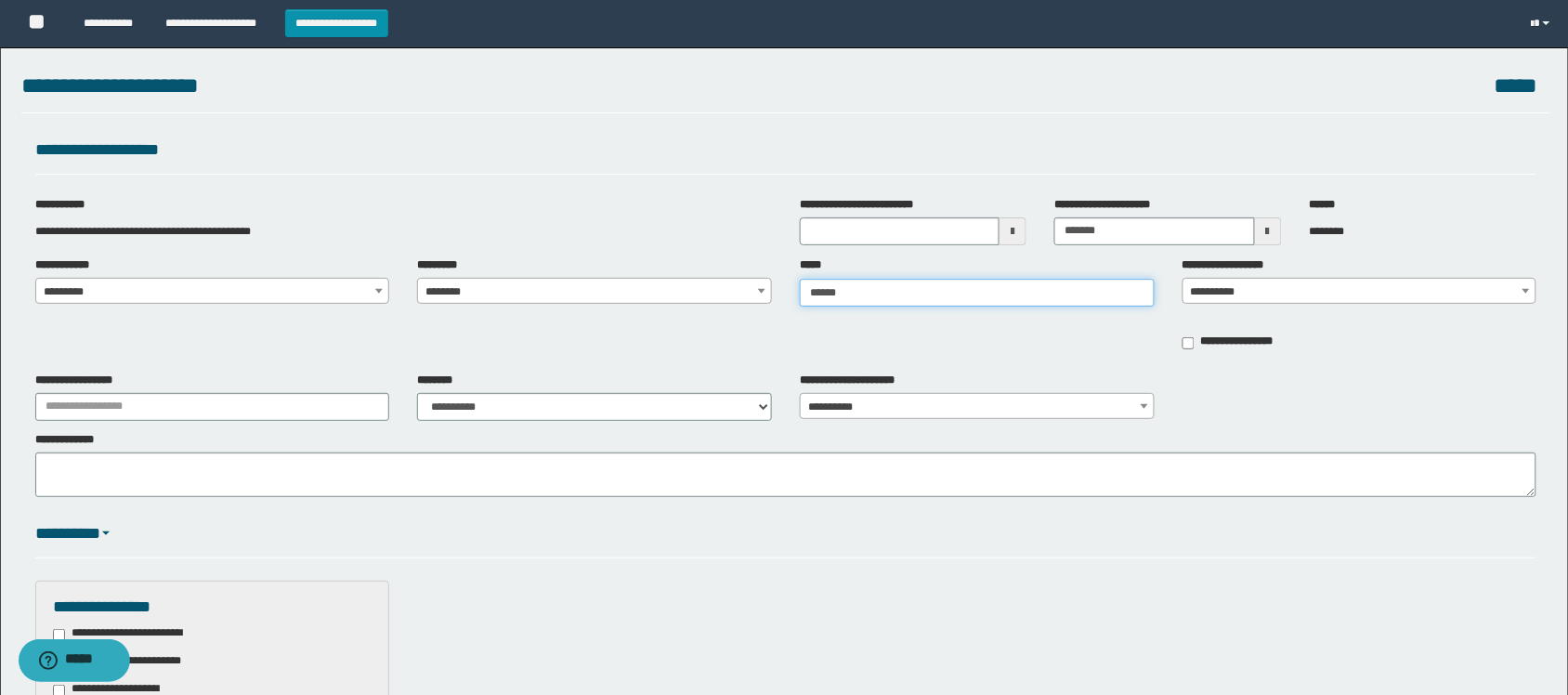 type on "******" 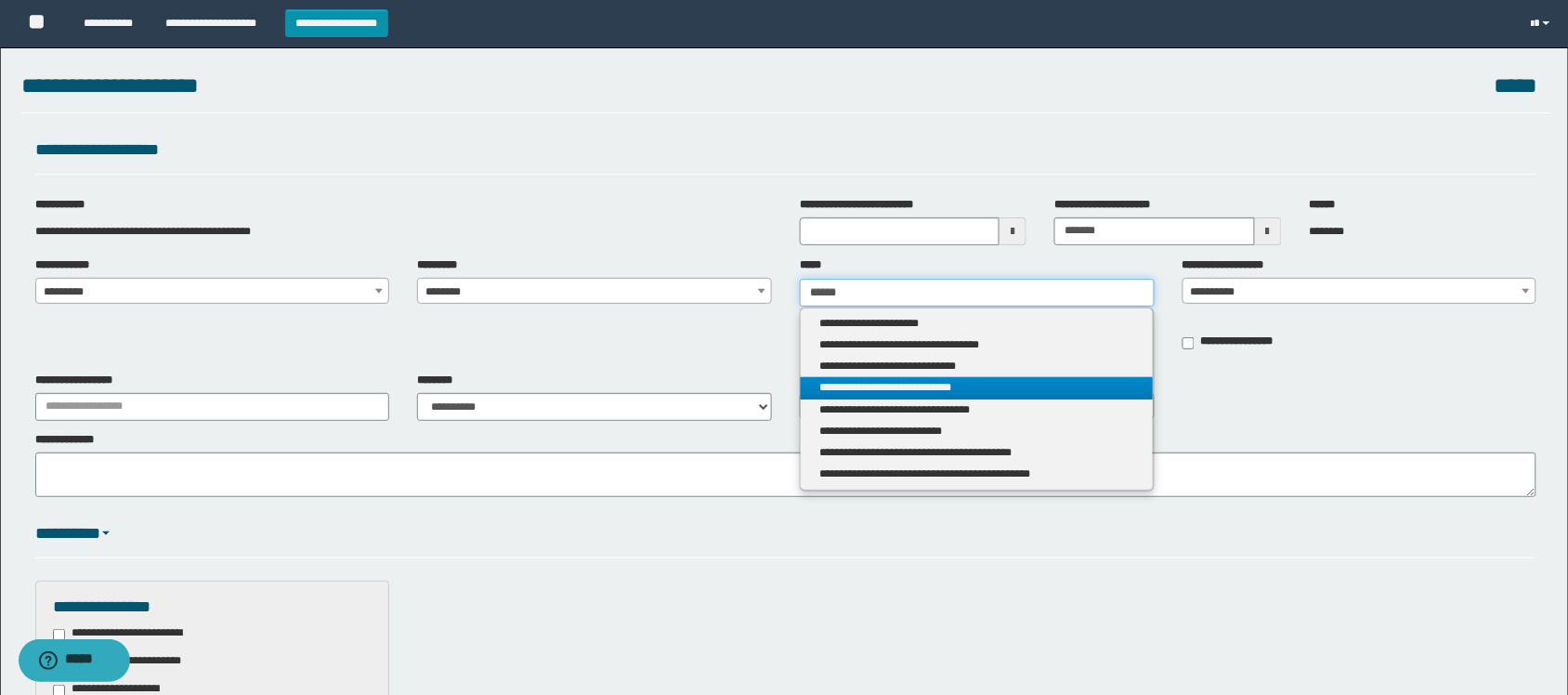 type on "******" 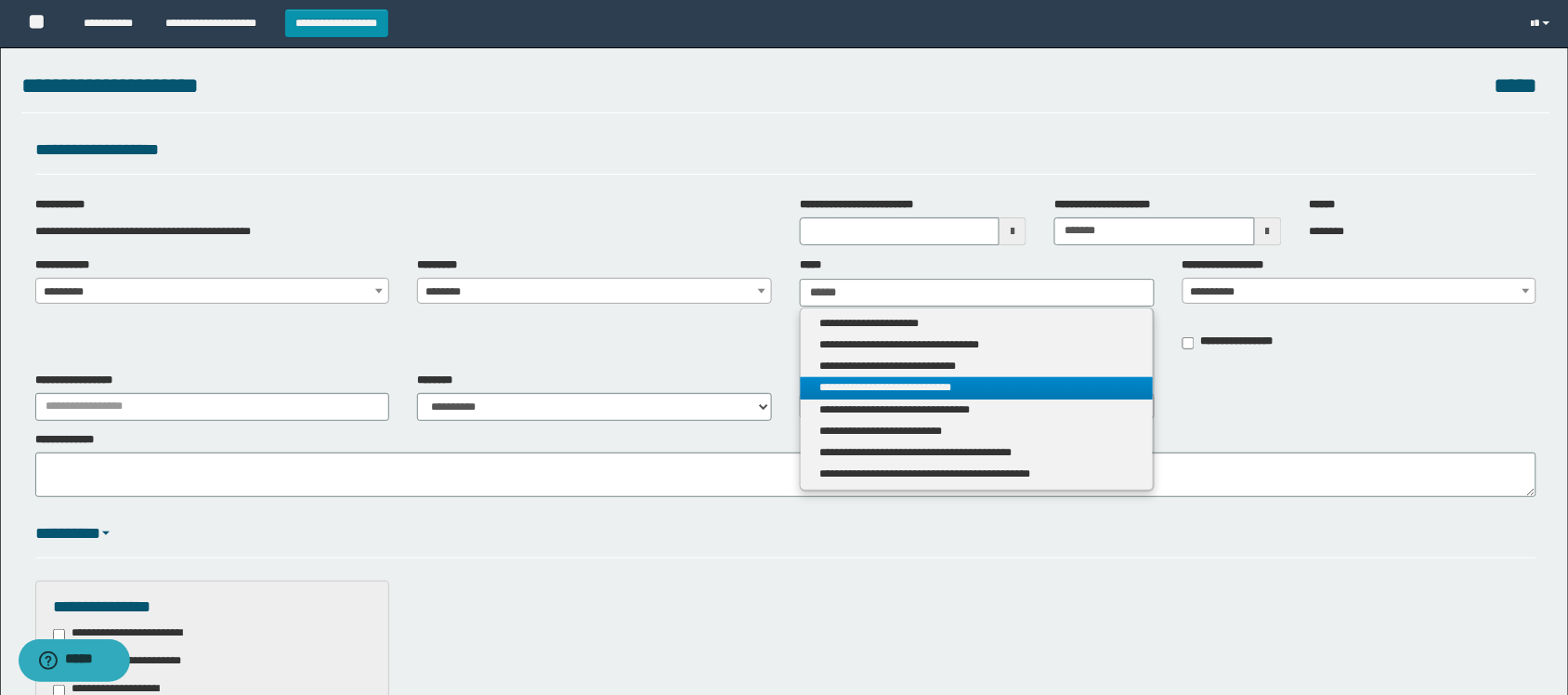 type 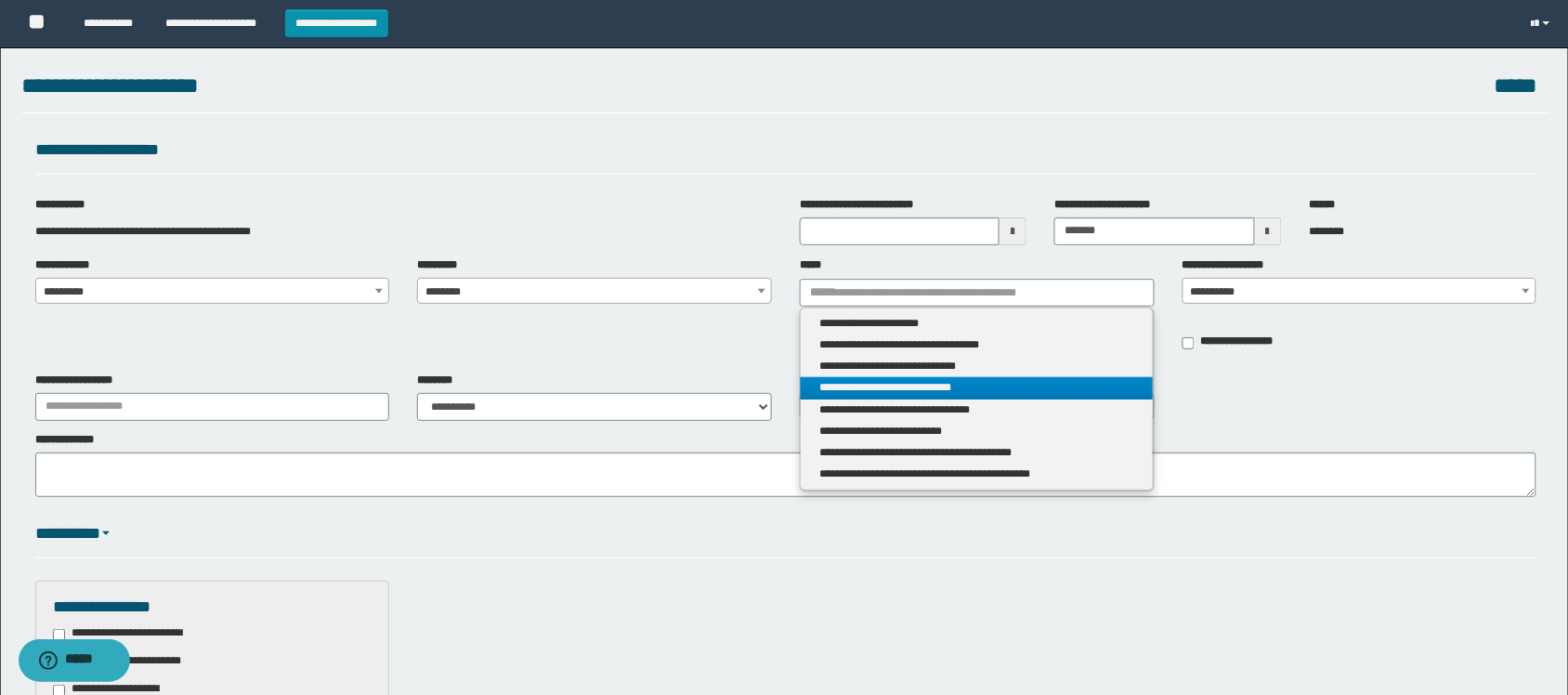 click on "**********" at bounding box center (976, 387) 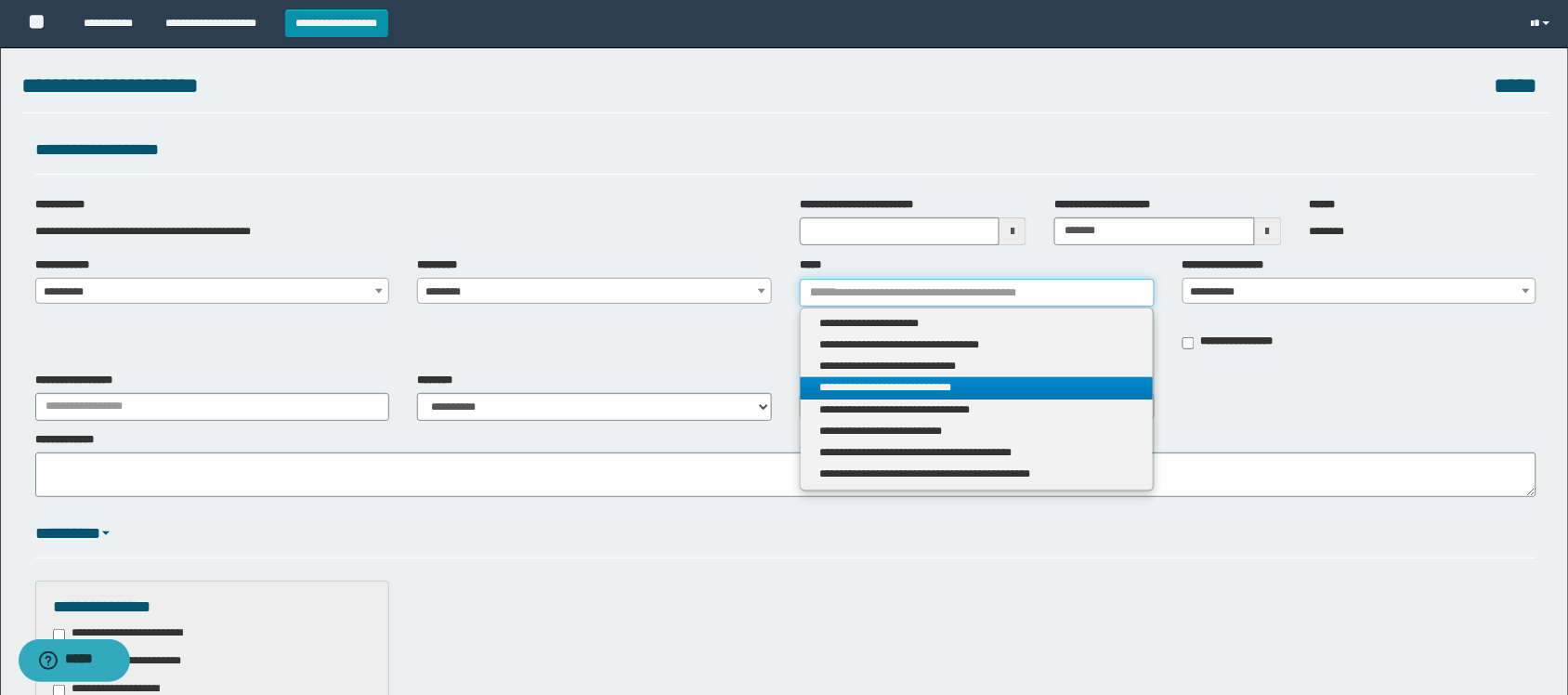 type 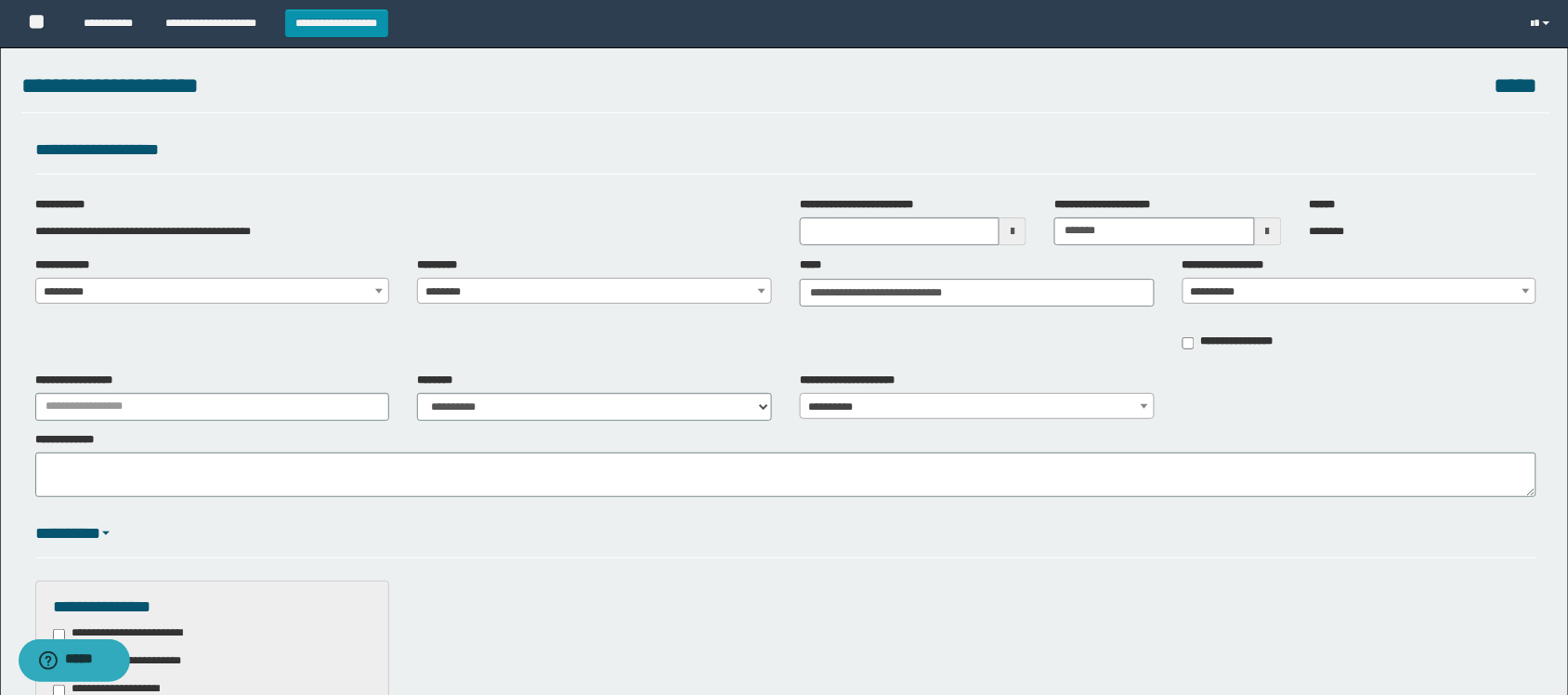 click on "**********" at bounding box center [1359, 292] 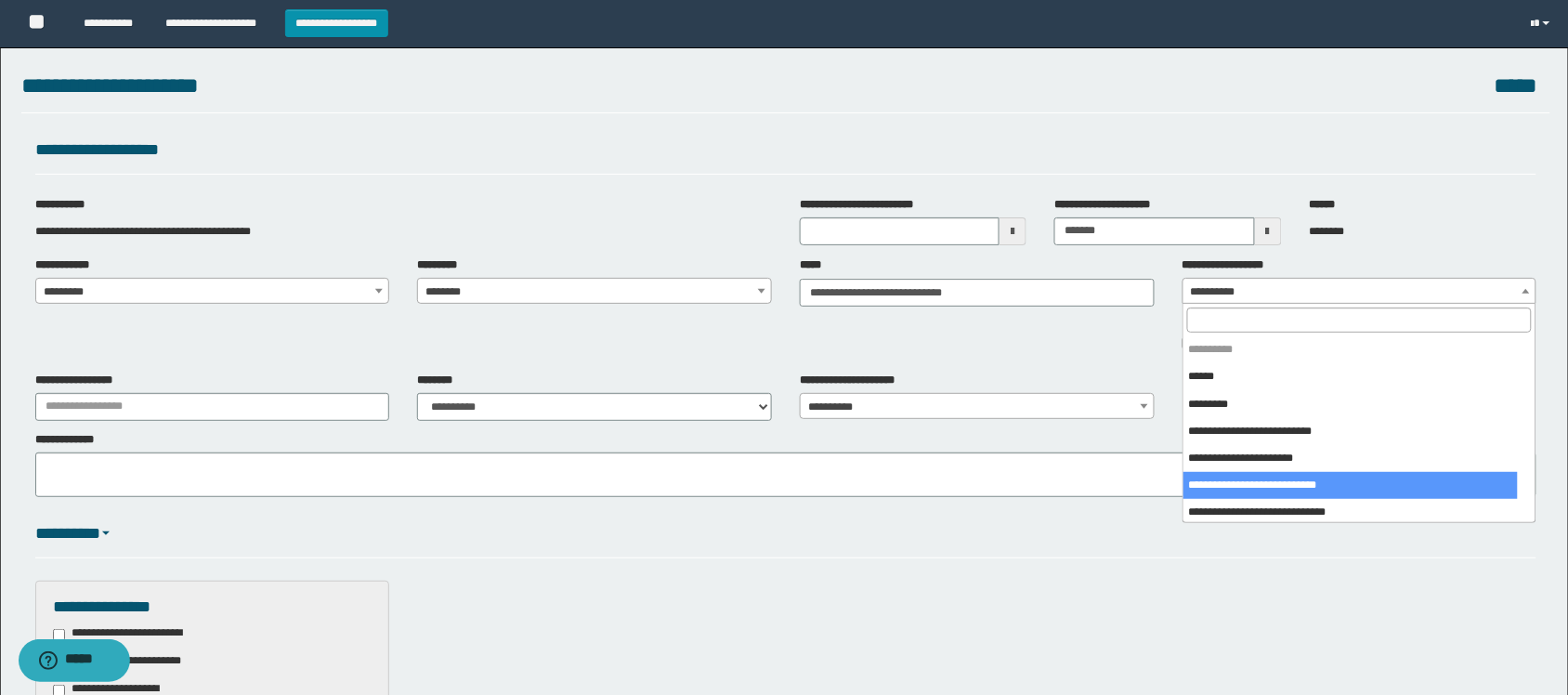 select on "***" 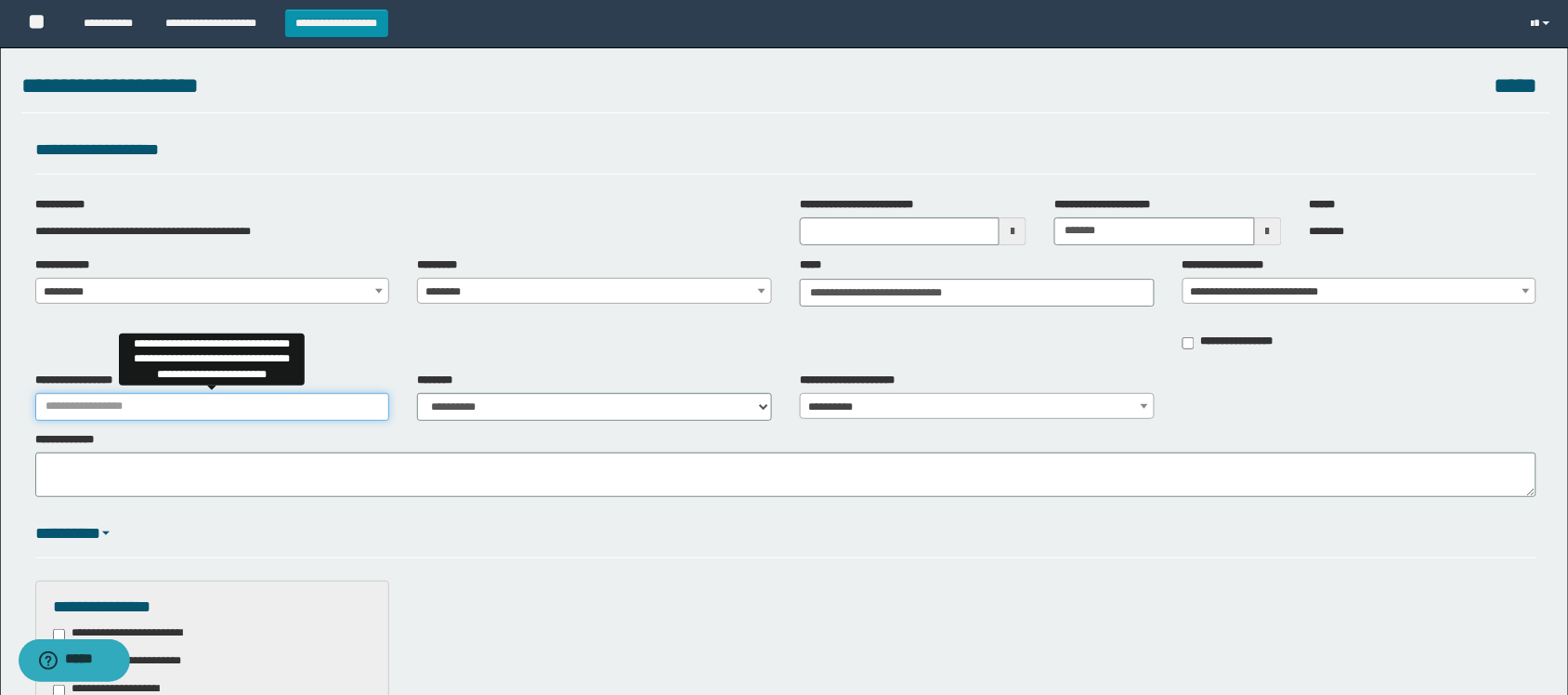 drag, startPoint x: 112, startPoint y: 398, endPoint x: 117, endPoint y: 416, distance: 18.681542 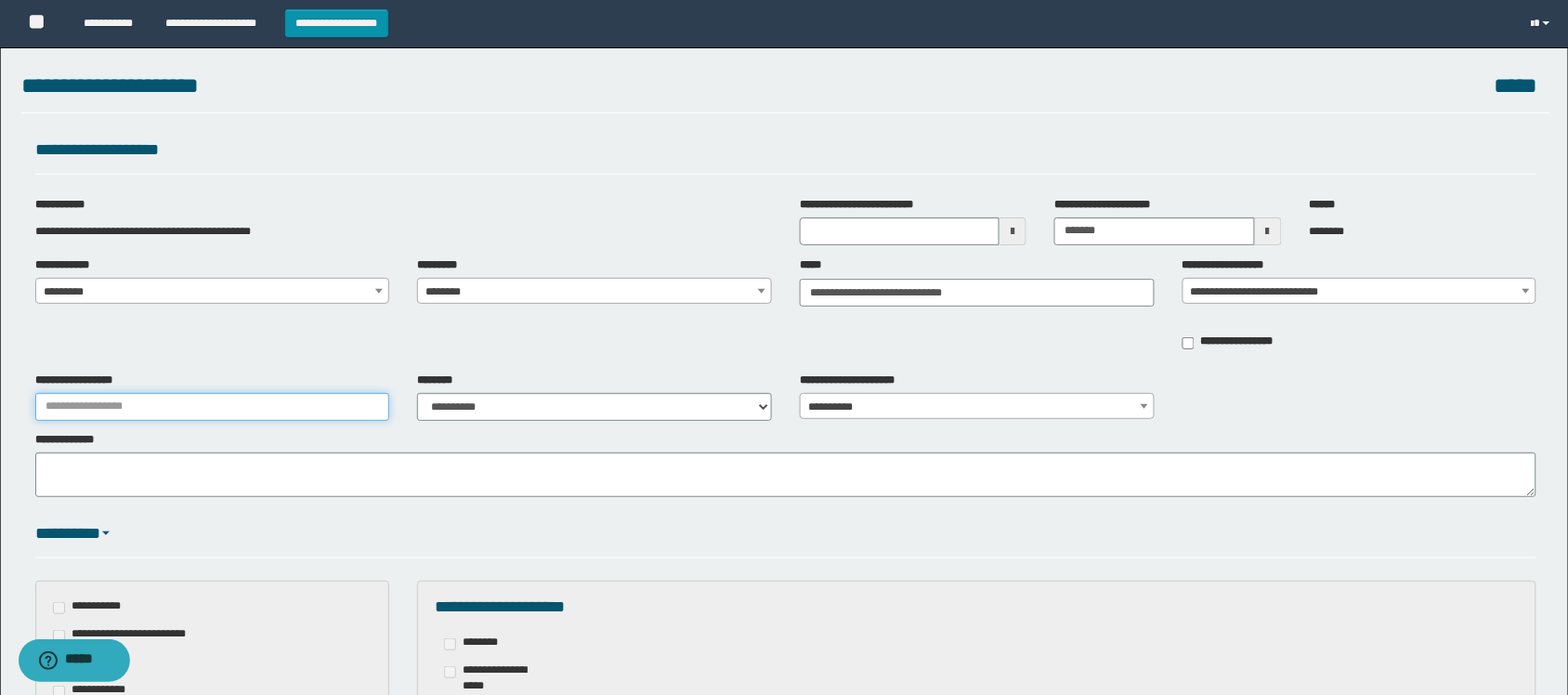 type on "**********" 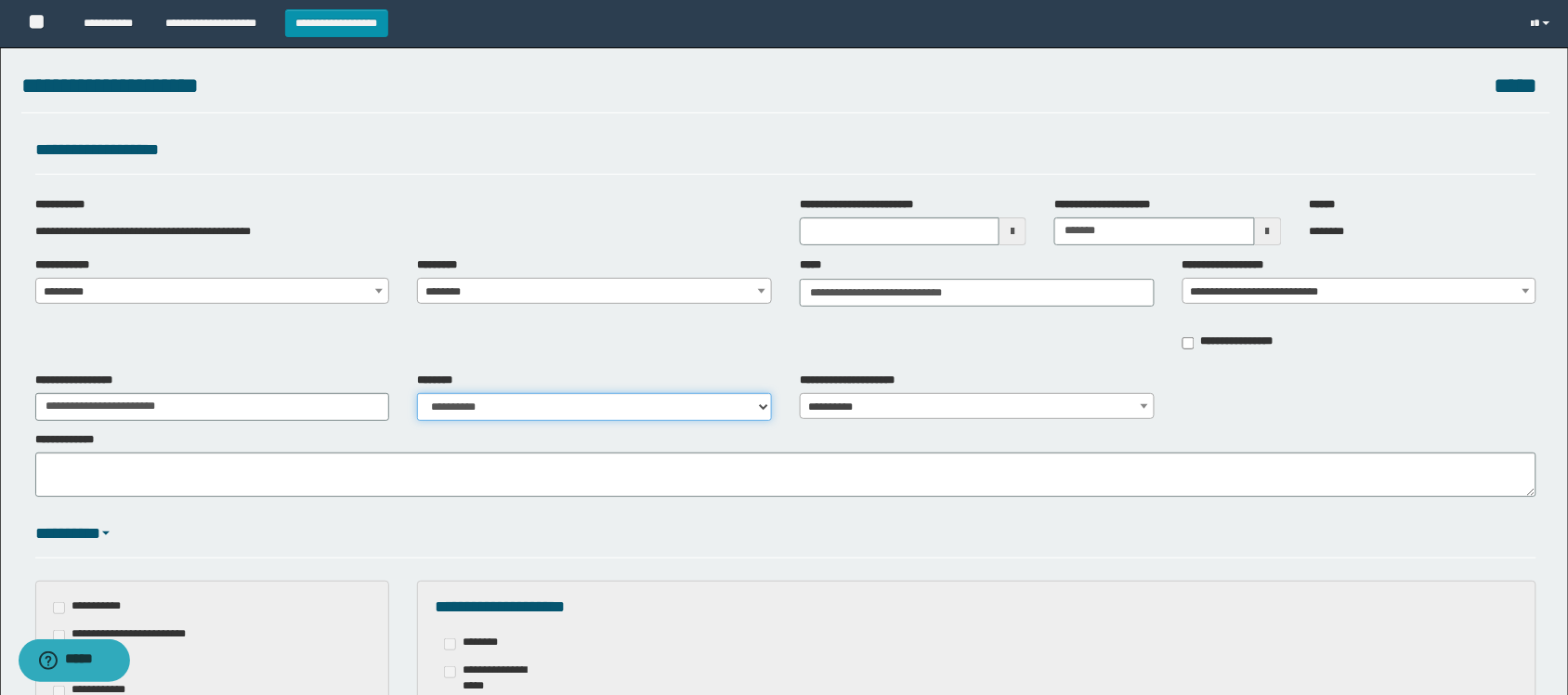 click on "**********" at bounding box center (595, 407) 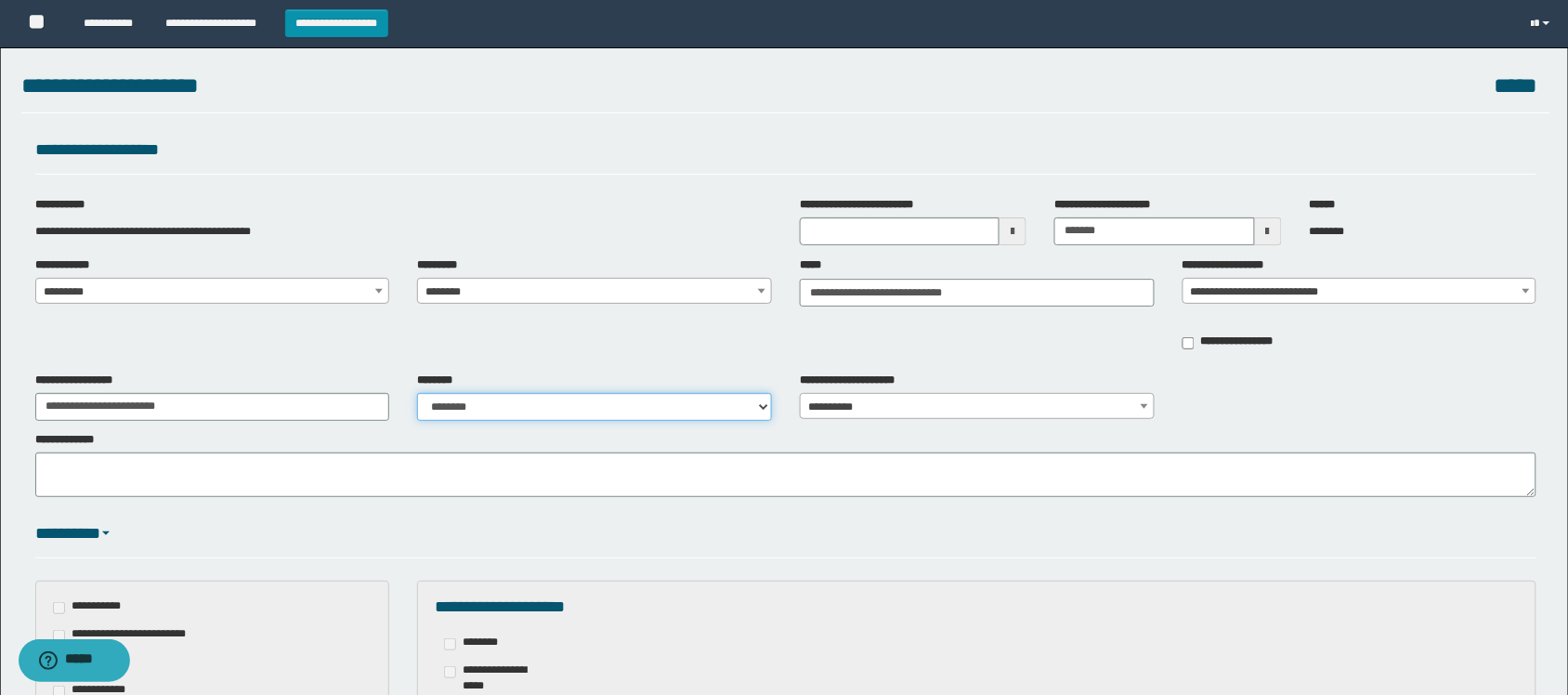 click on "**********" at bounding box center (595, 407) 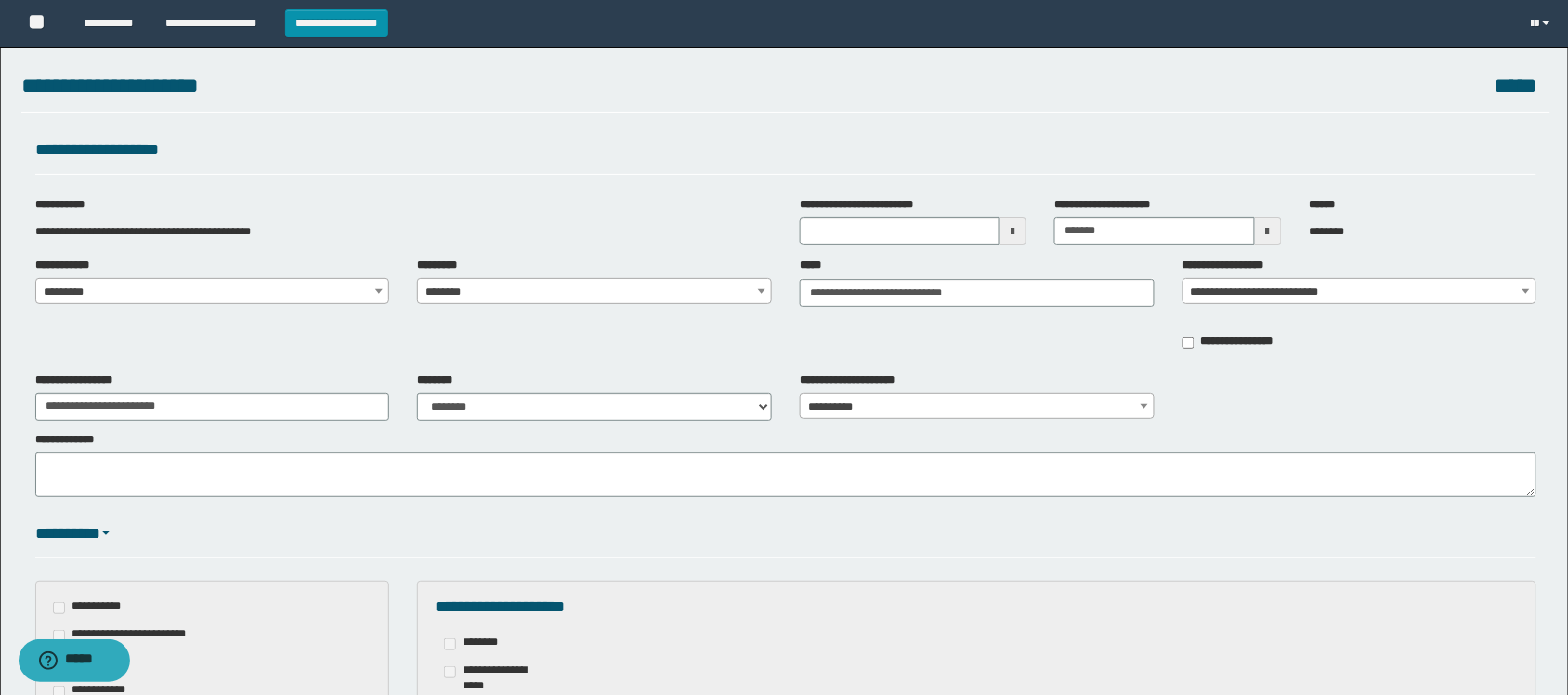 click on "**********" at bounding box center (786, 465) 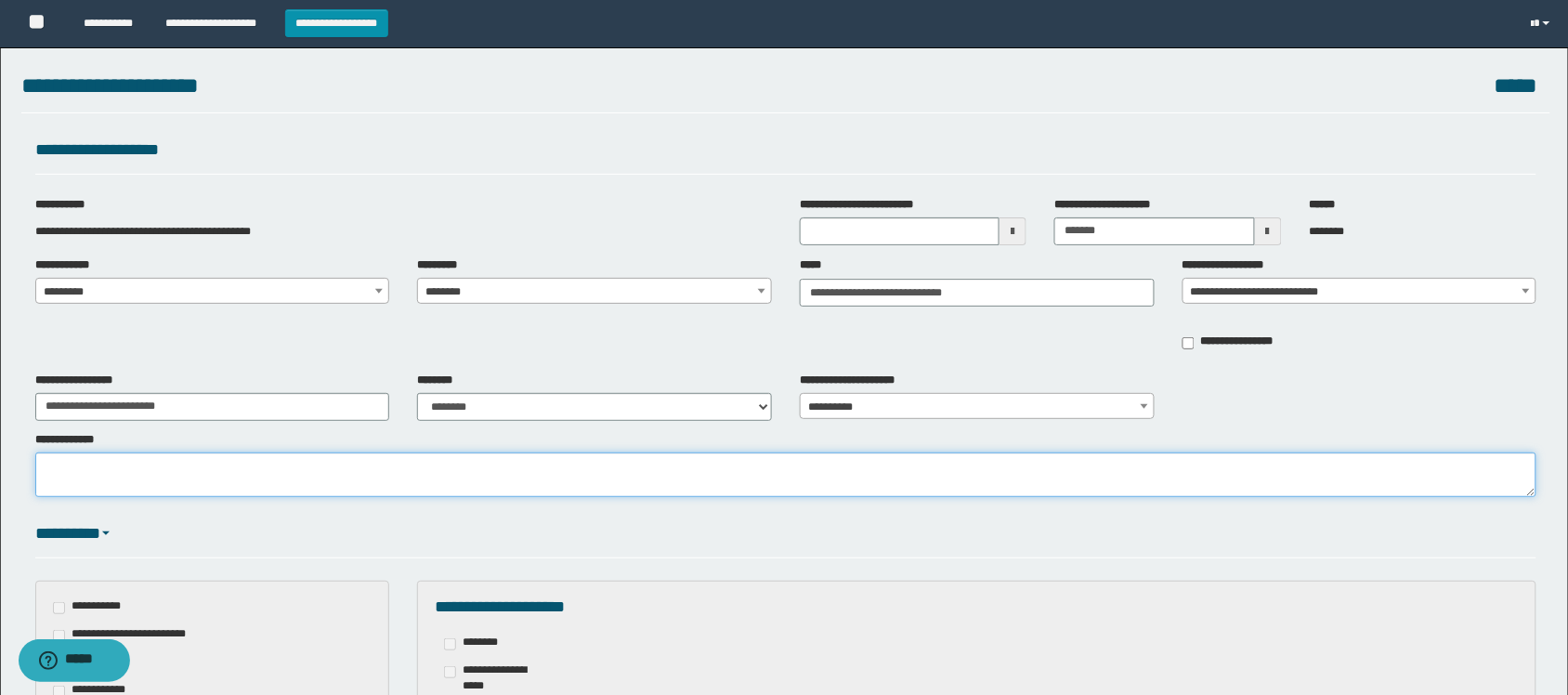 click on "**********" at bounding box center (786, 475) 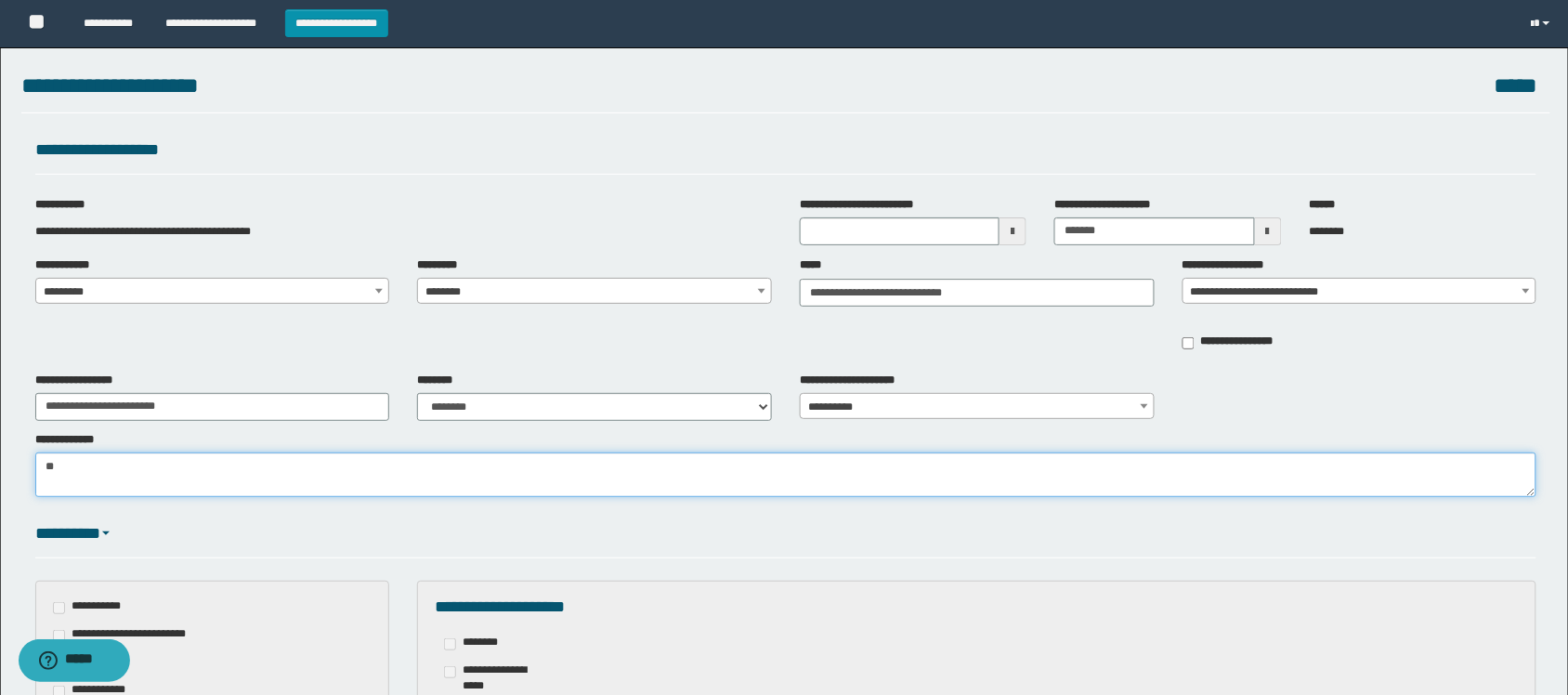 type on "*" 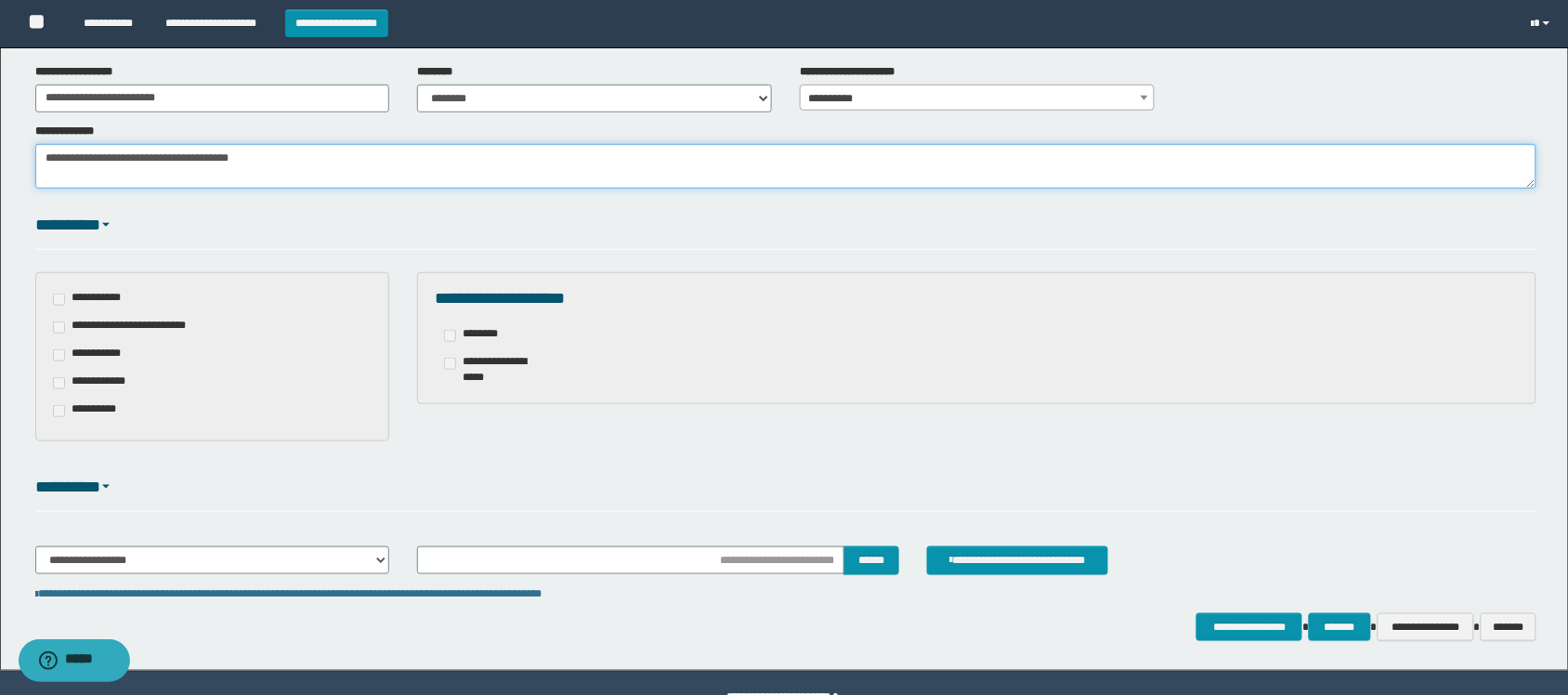 scroll, scrollTop: 348, scrollLeft: 0, axis: vertical 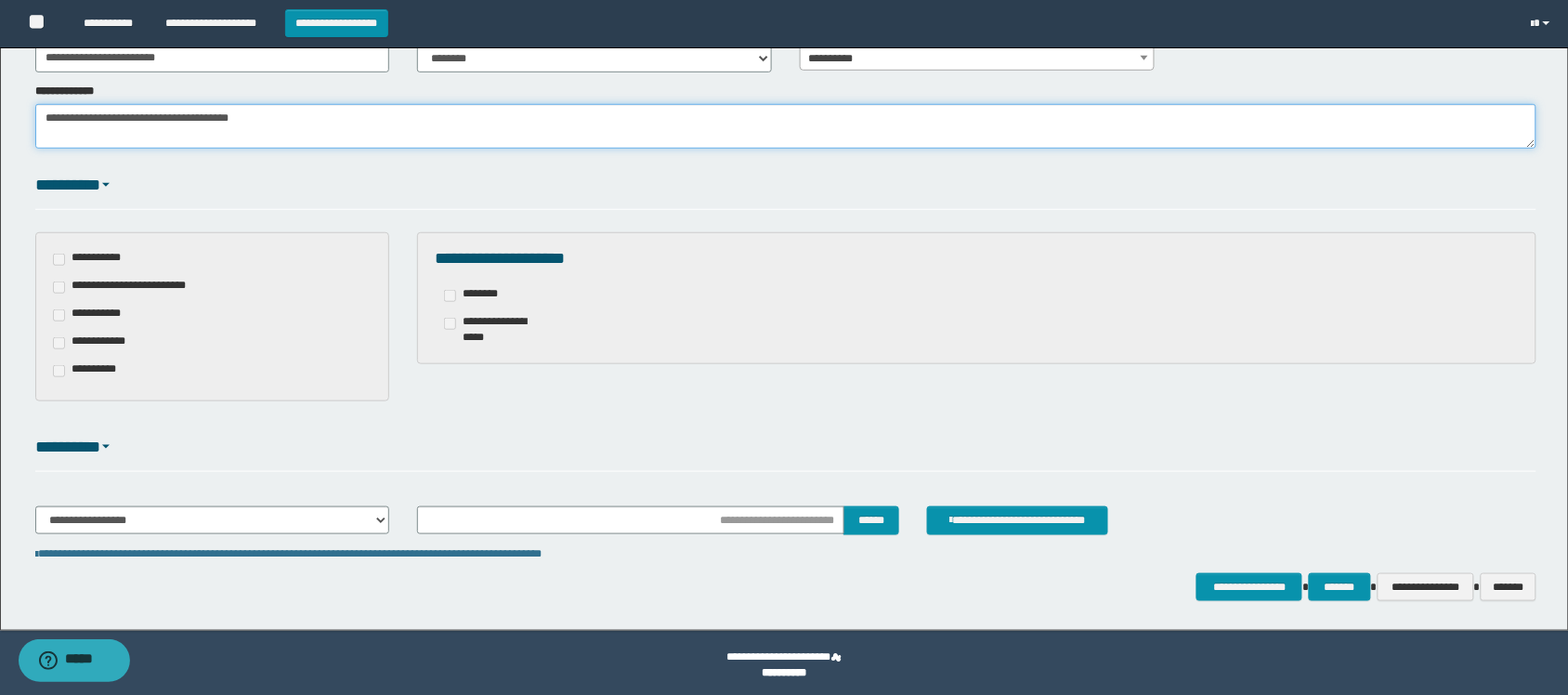 type on "**********" 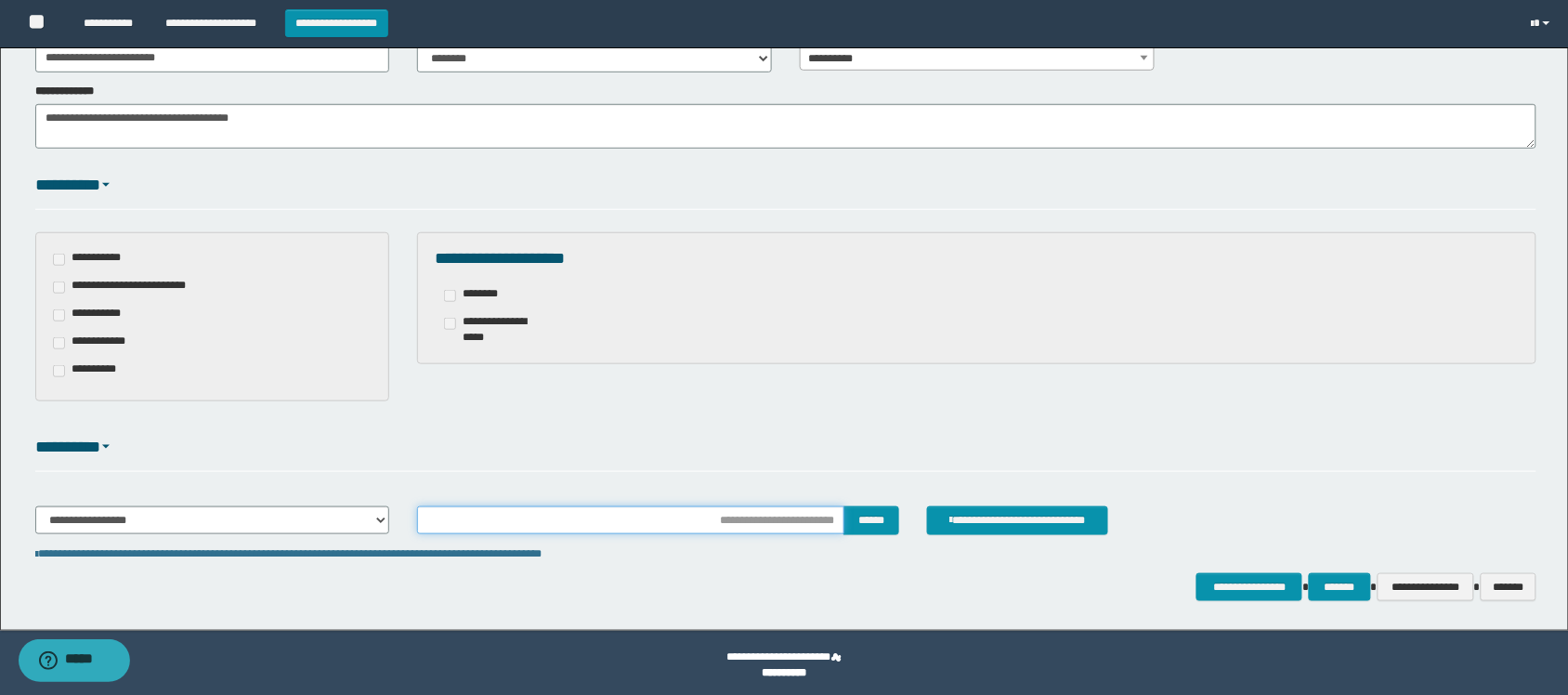 click at bounding box center [631, 520] 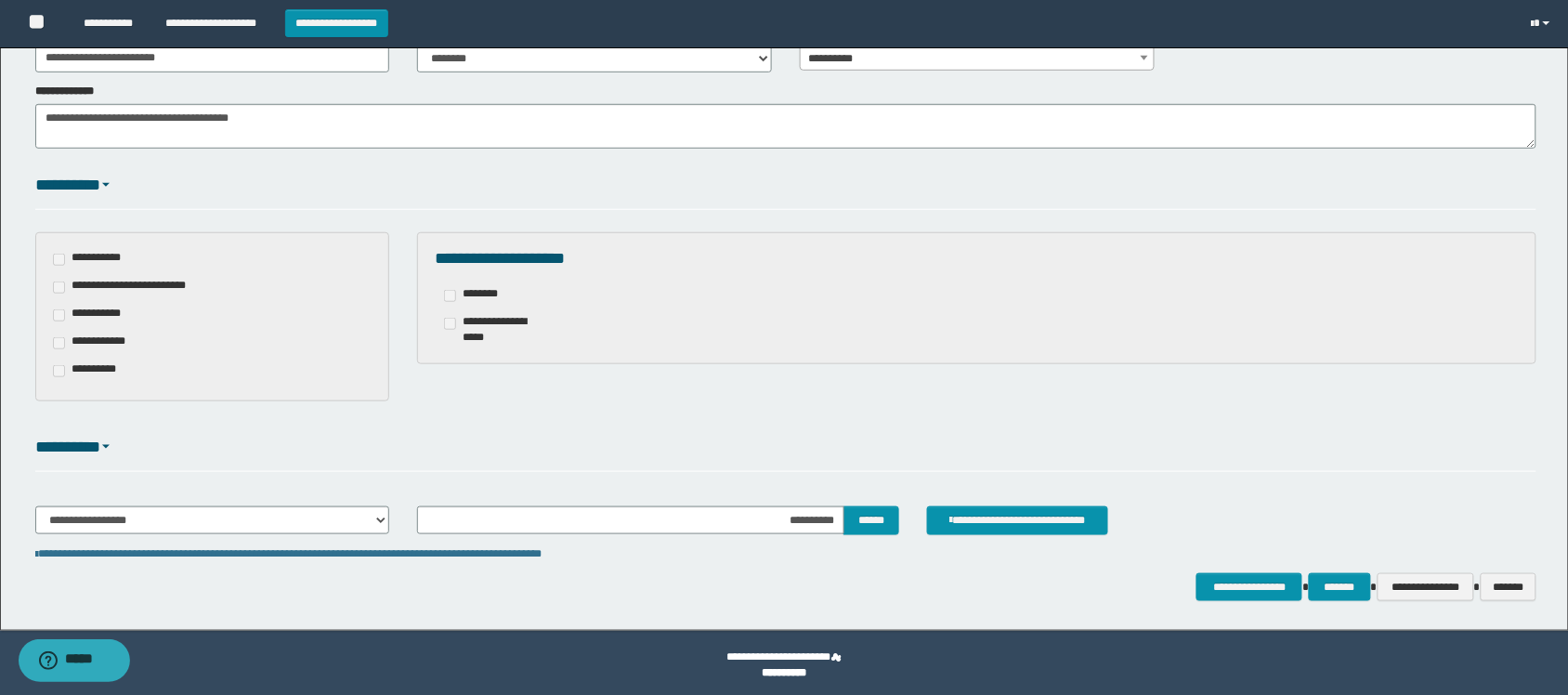 click on "**********" at bounding box center (786, 528) 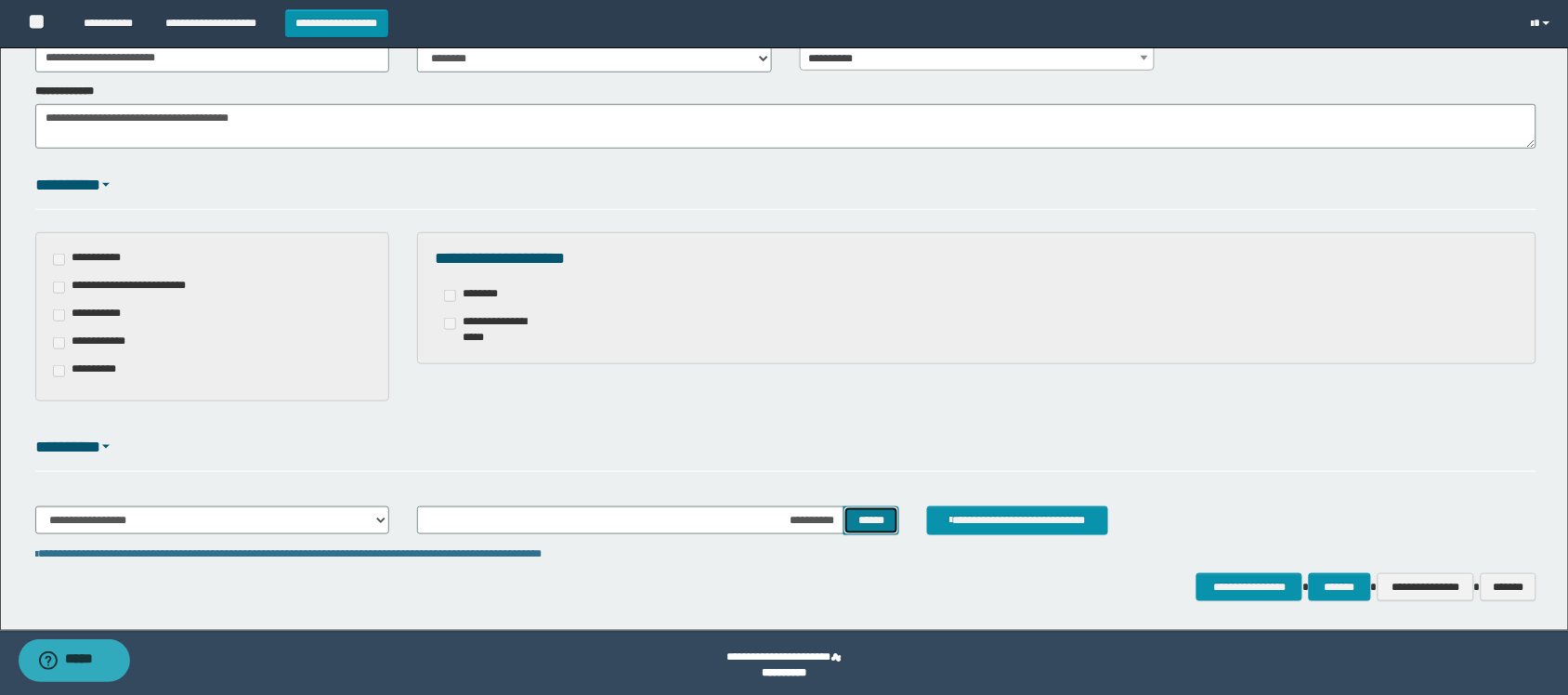 click on "******" at bounding box center (871, 520) 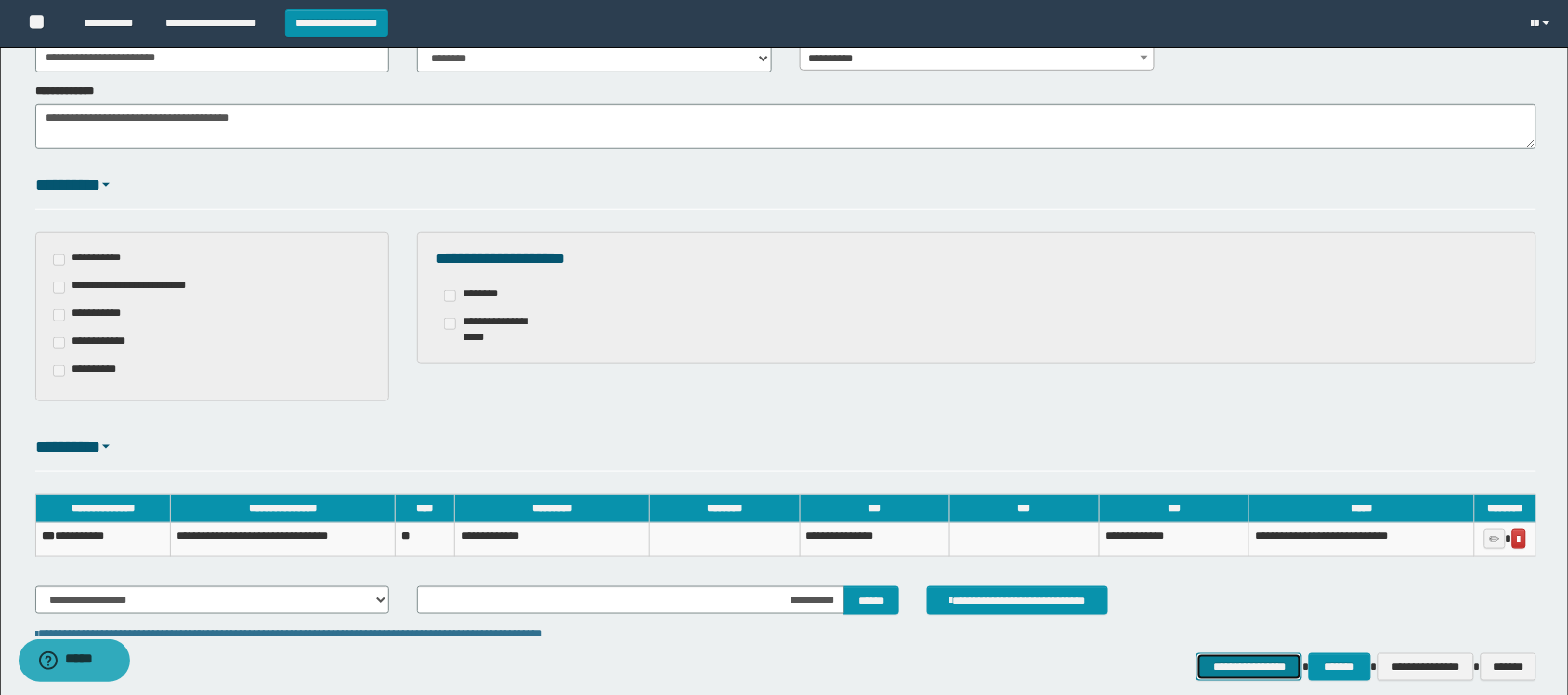 click on "**********" at bounding box center (1249, 667) 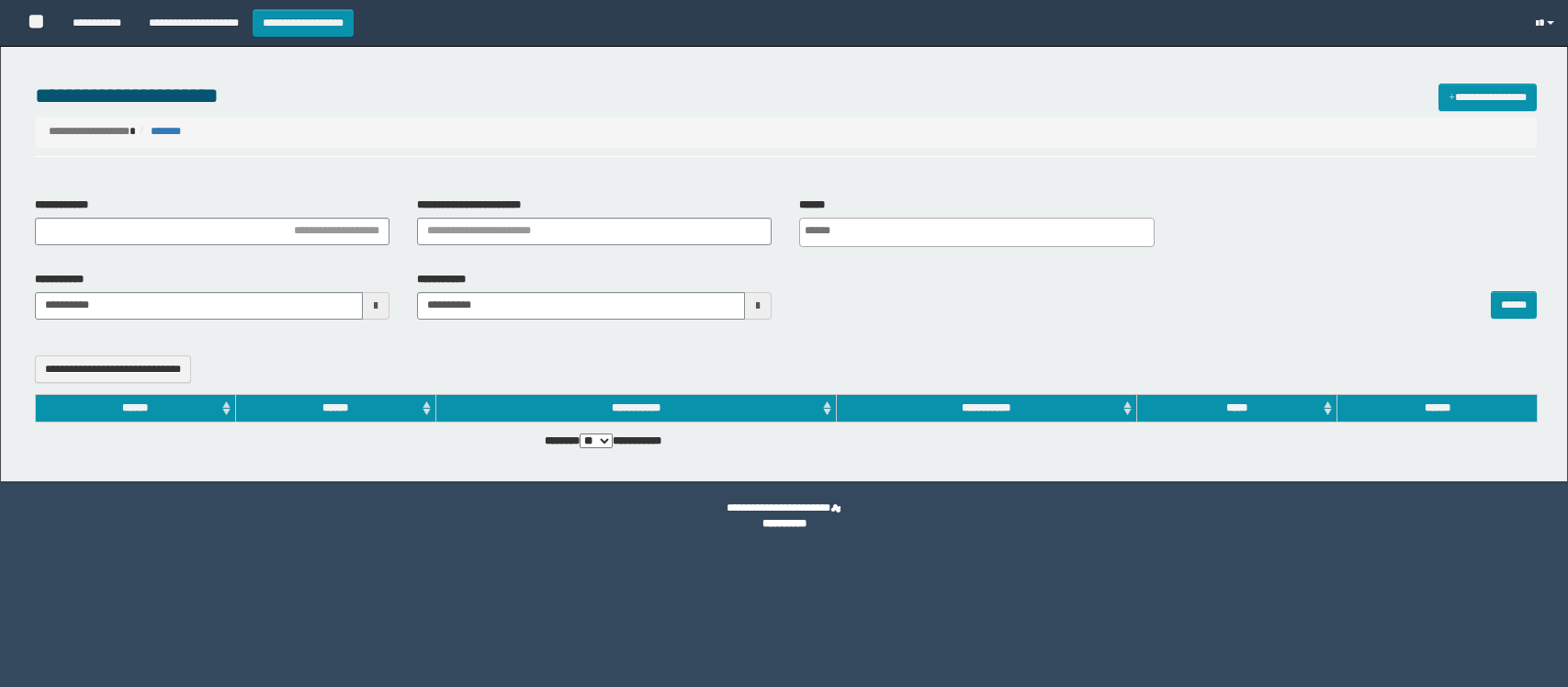 select 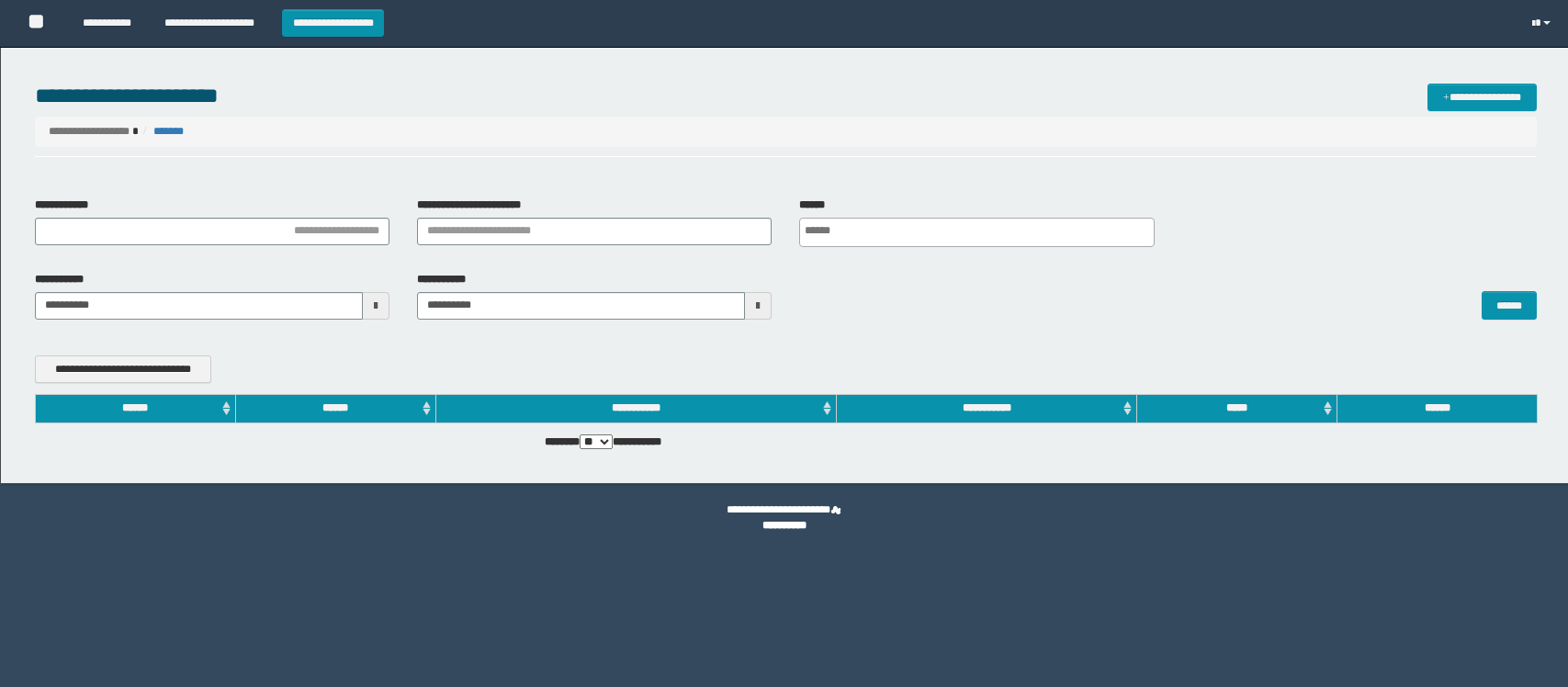 scroll, scrollTop: 0, scrollLeft: 0, axis: both 